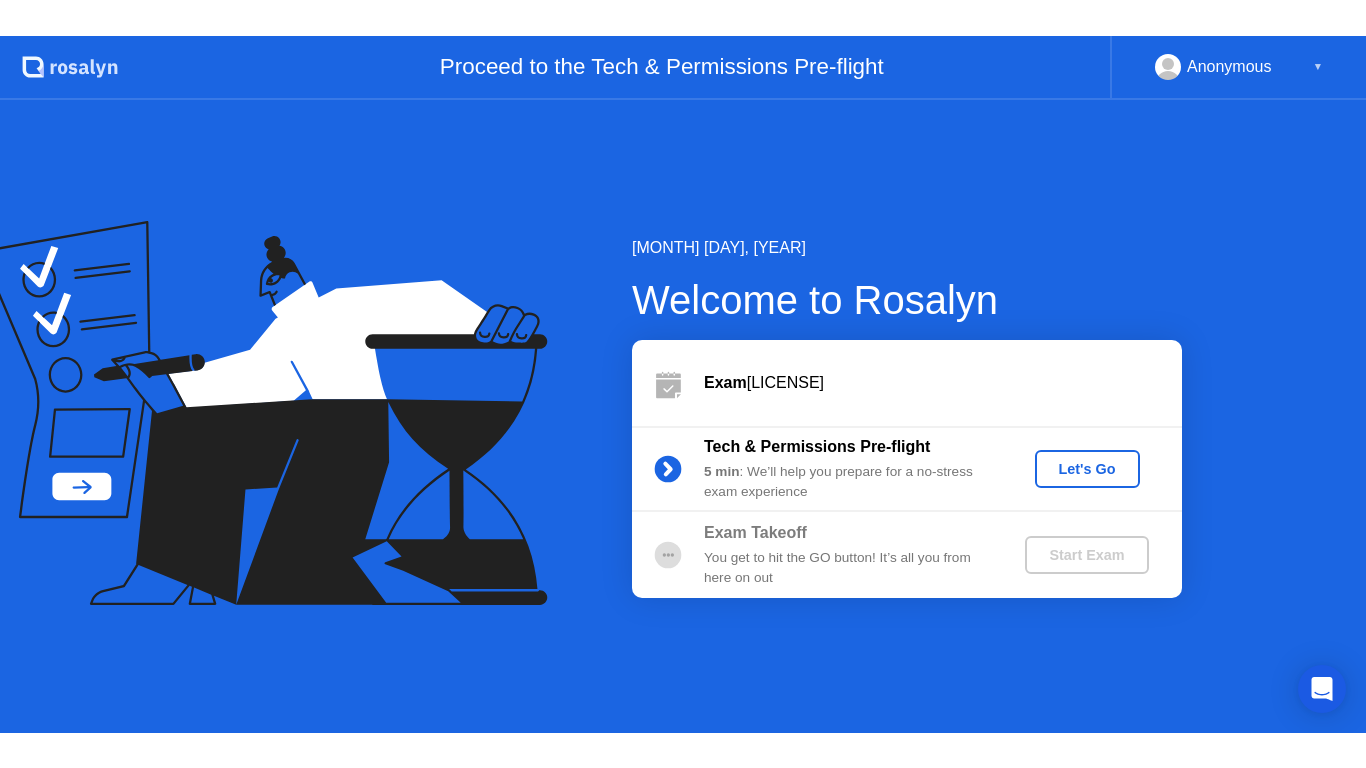 scroll, scrollTop: 0, scrollLeft: 0, axis: both 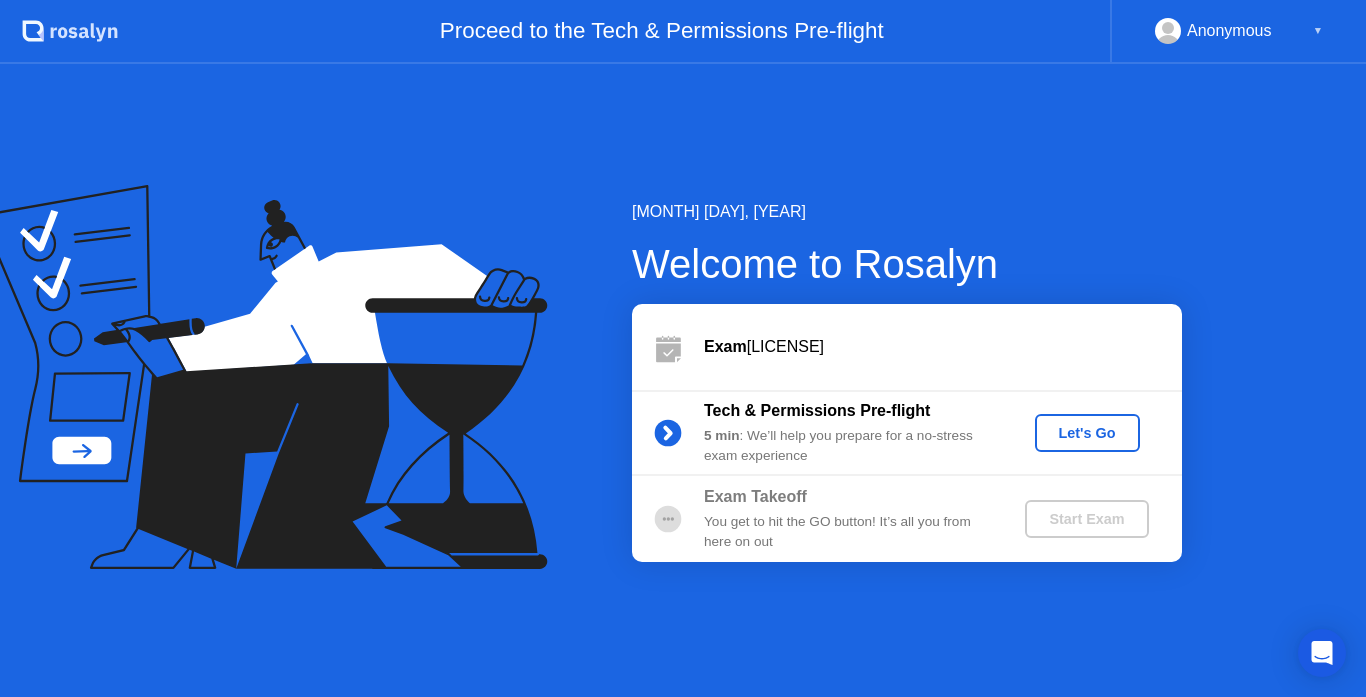 click on "Let's Go" 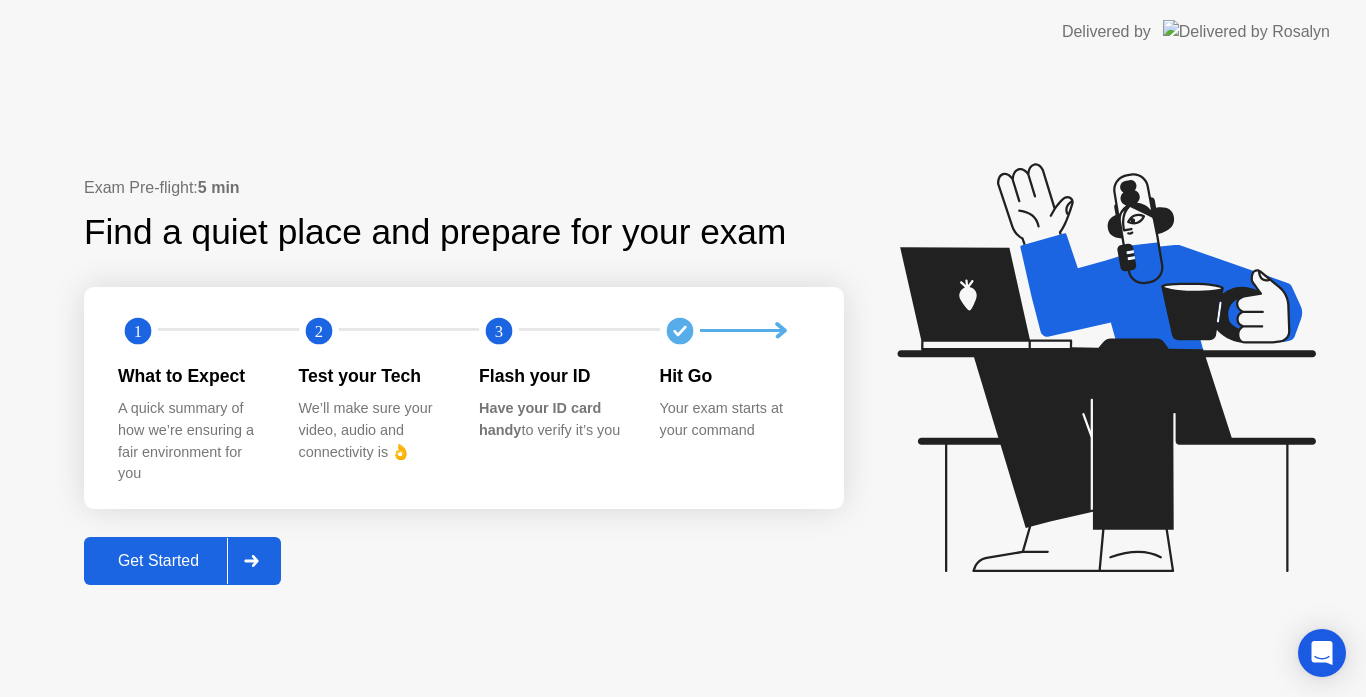 click on "Get Started" 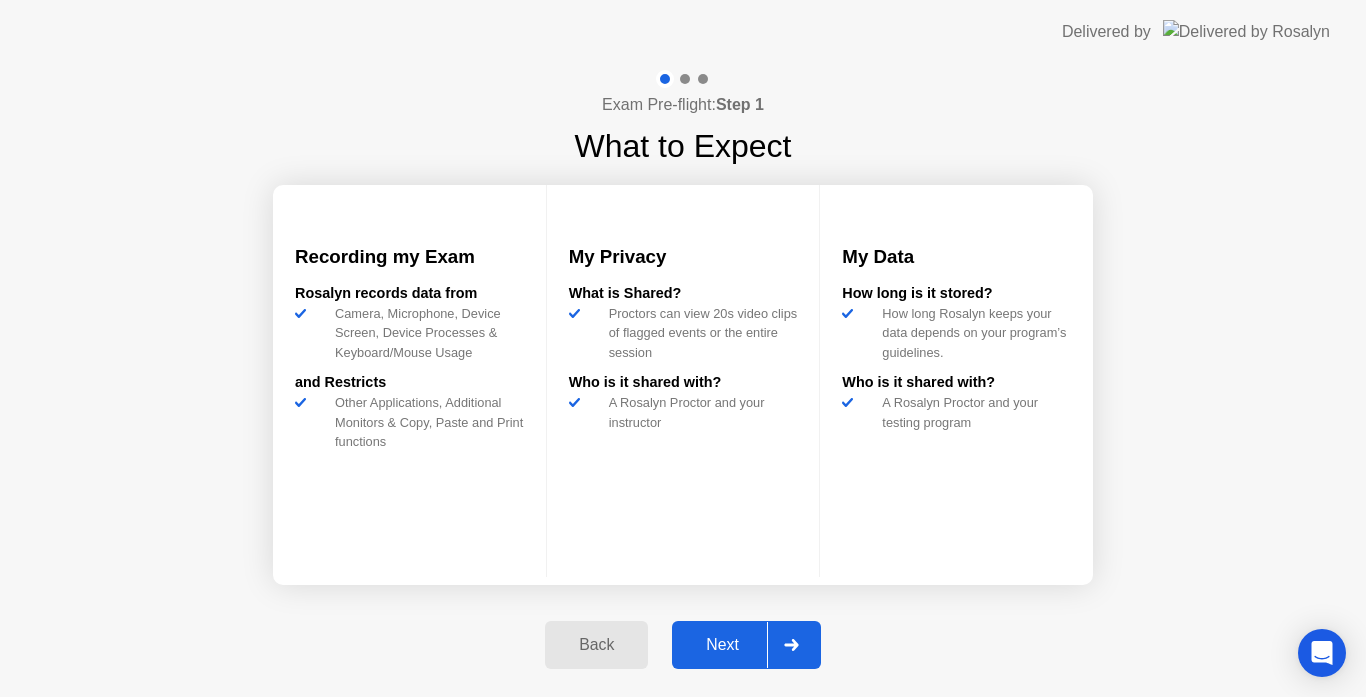 click on "Next" 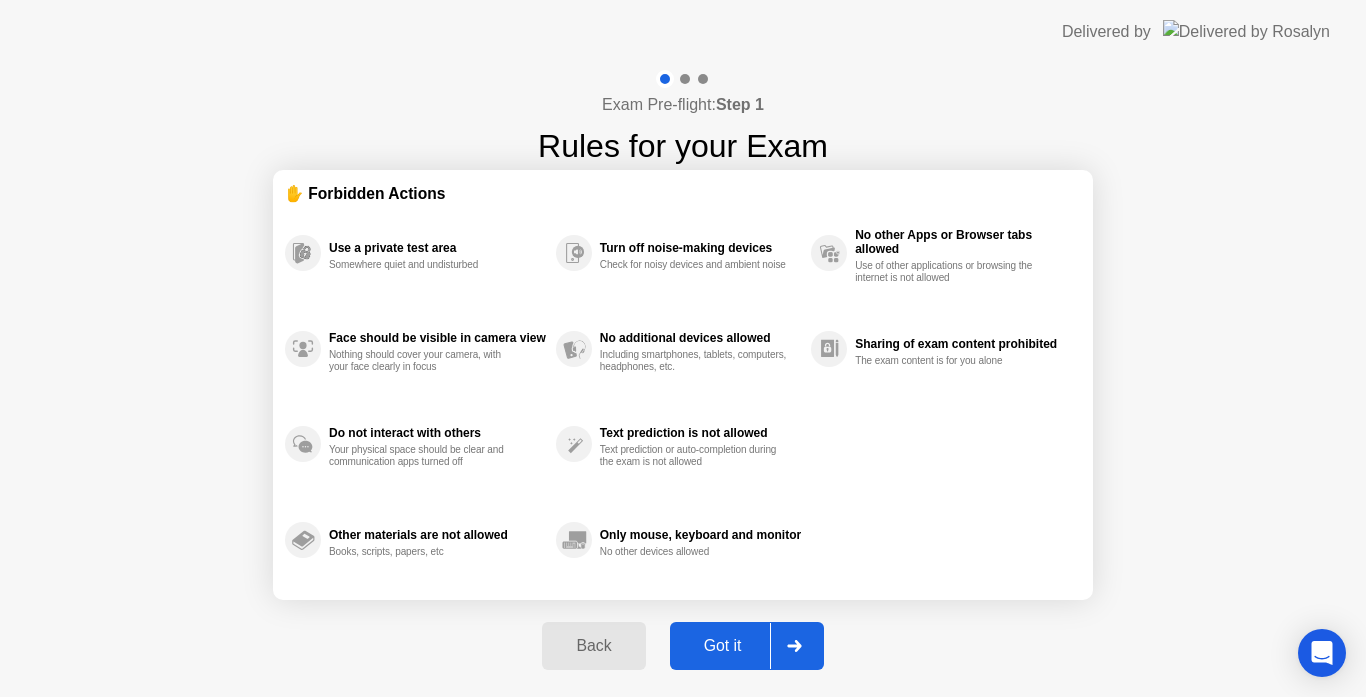 click on "Got it" 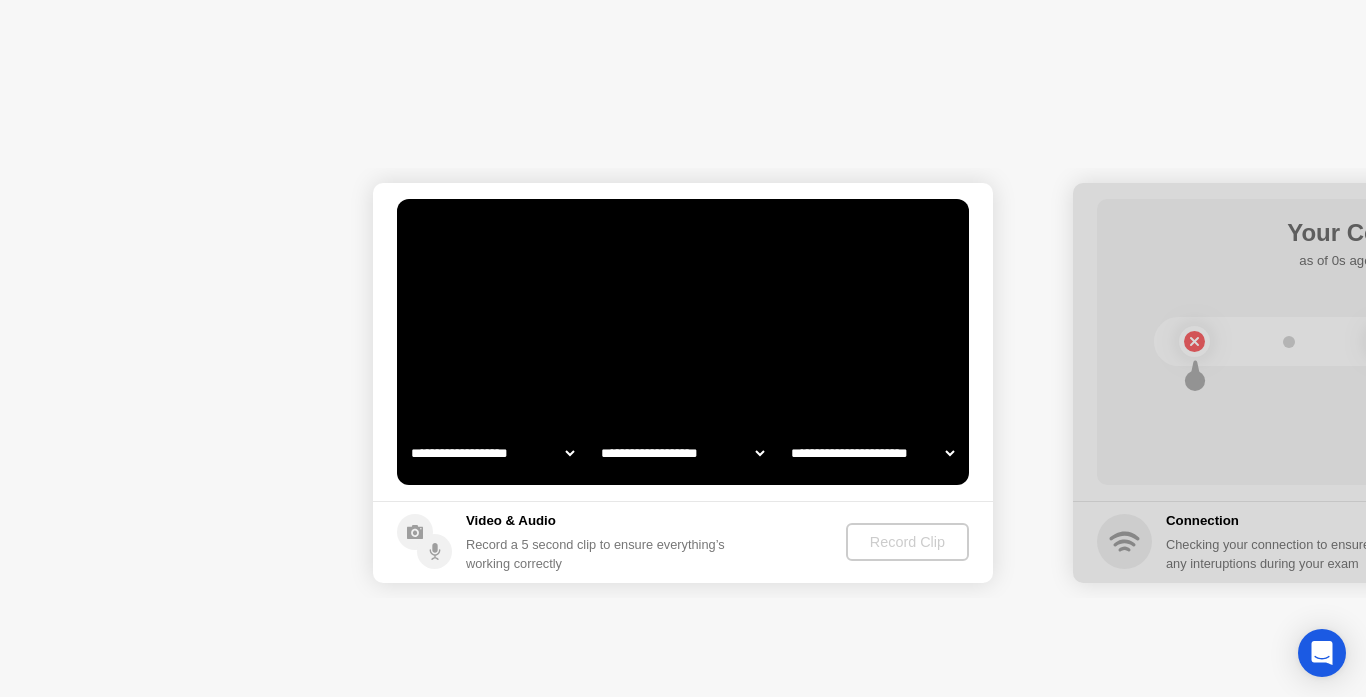 select on "**********" 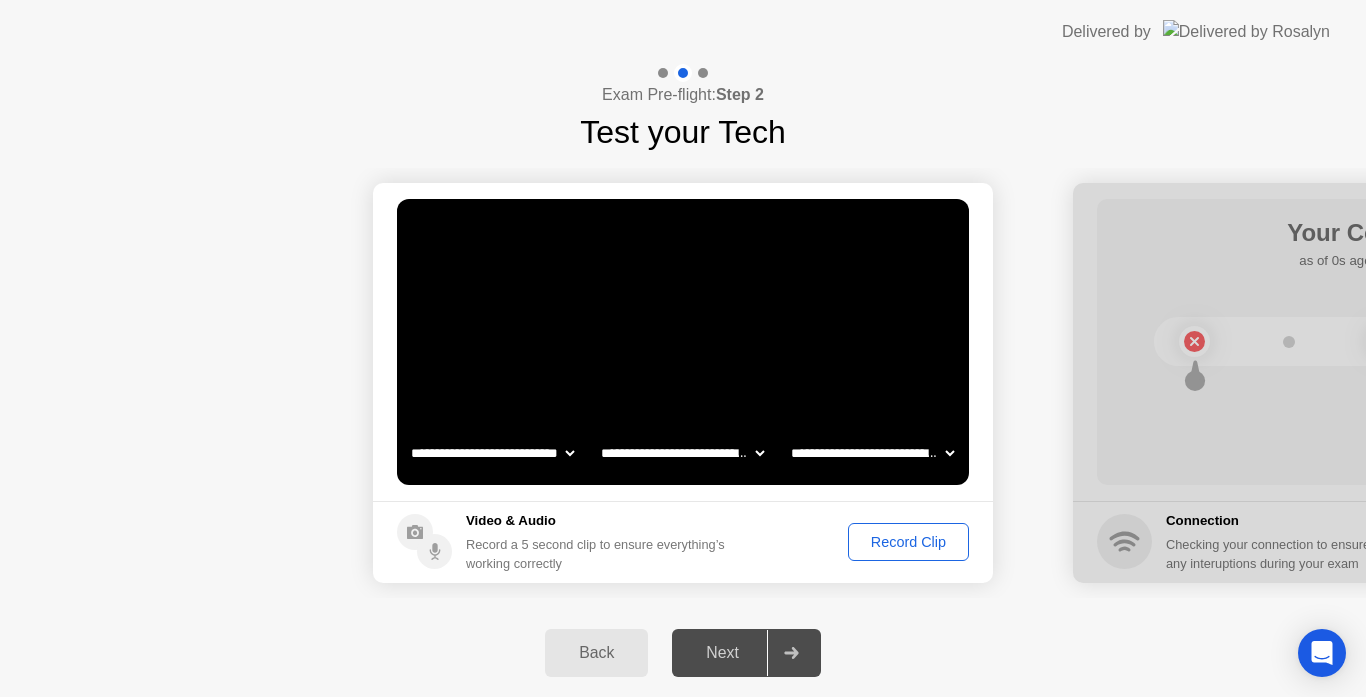 click on "Next" 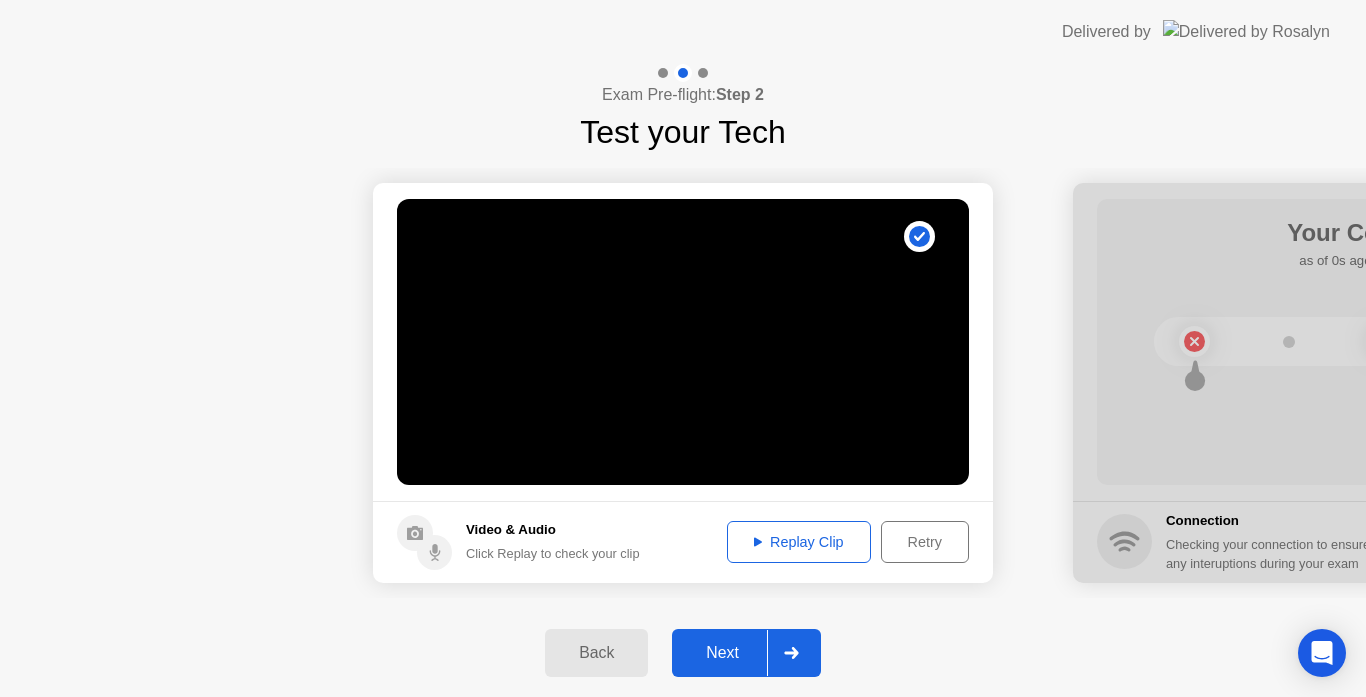 click on "Next" 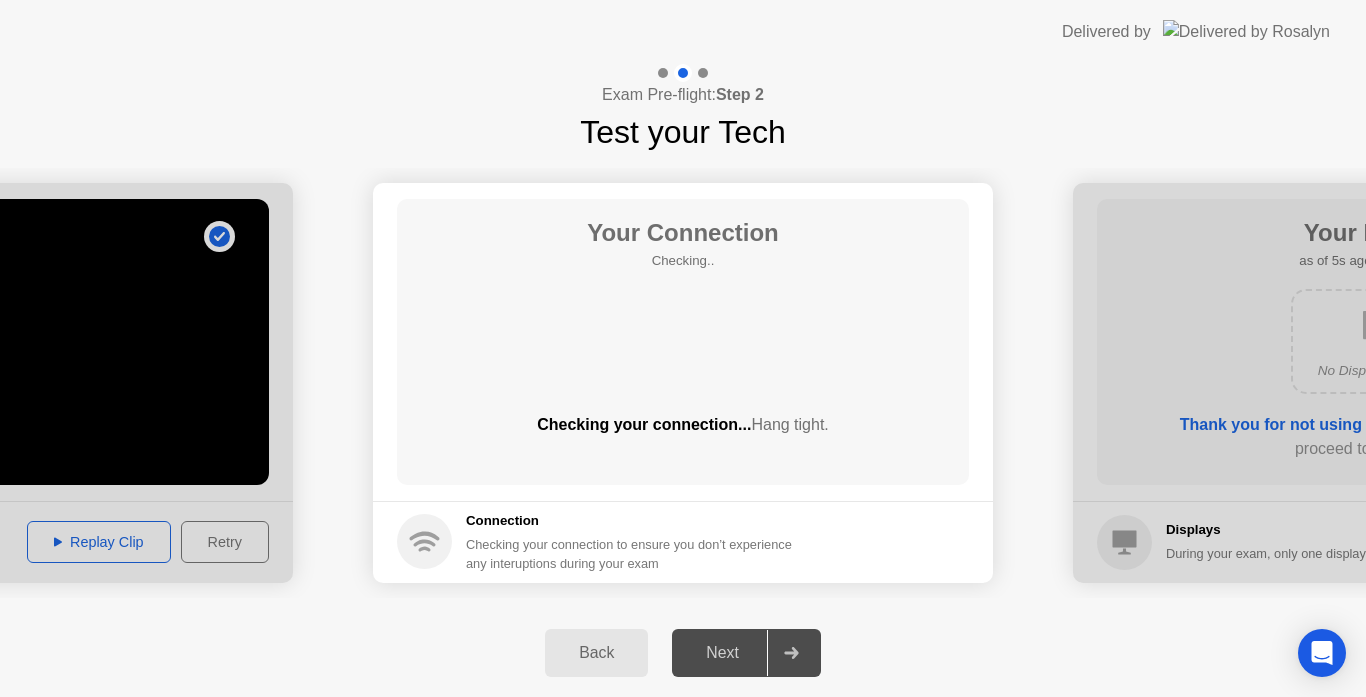 click on "Next" 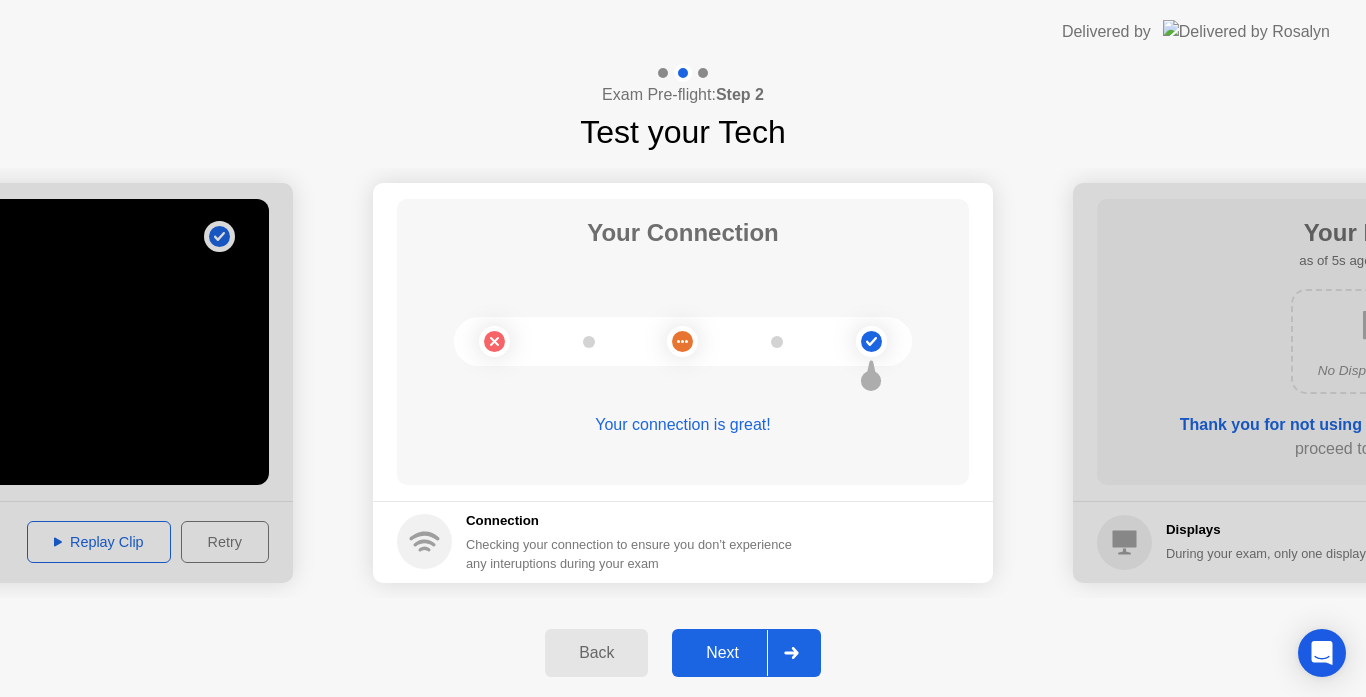 click on "Next" 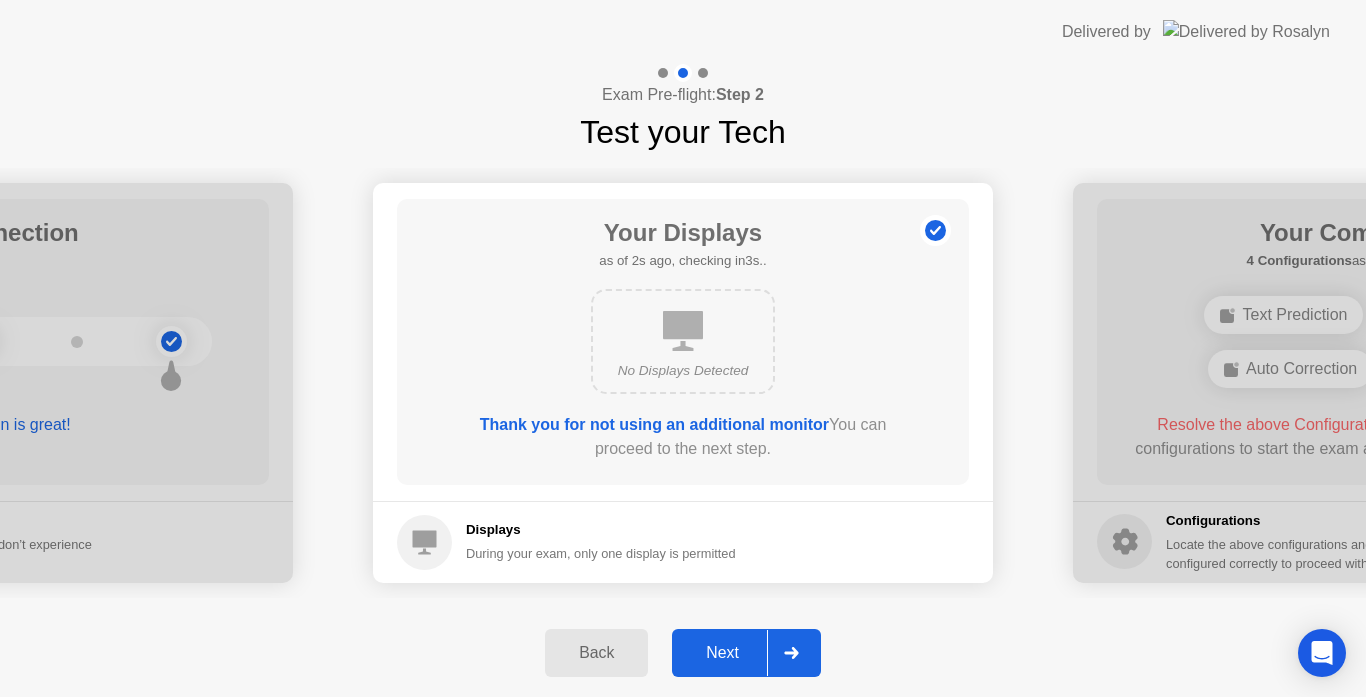 click on "Next" 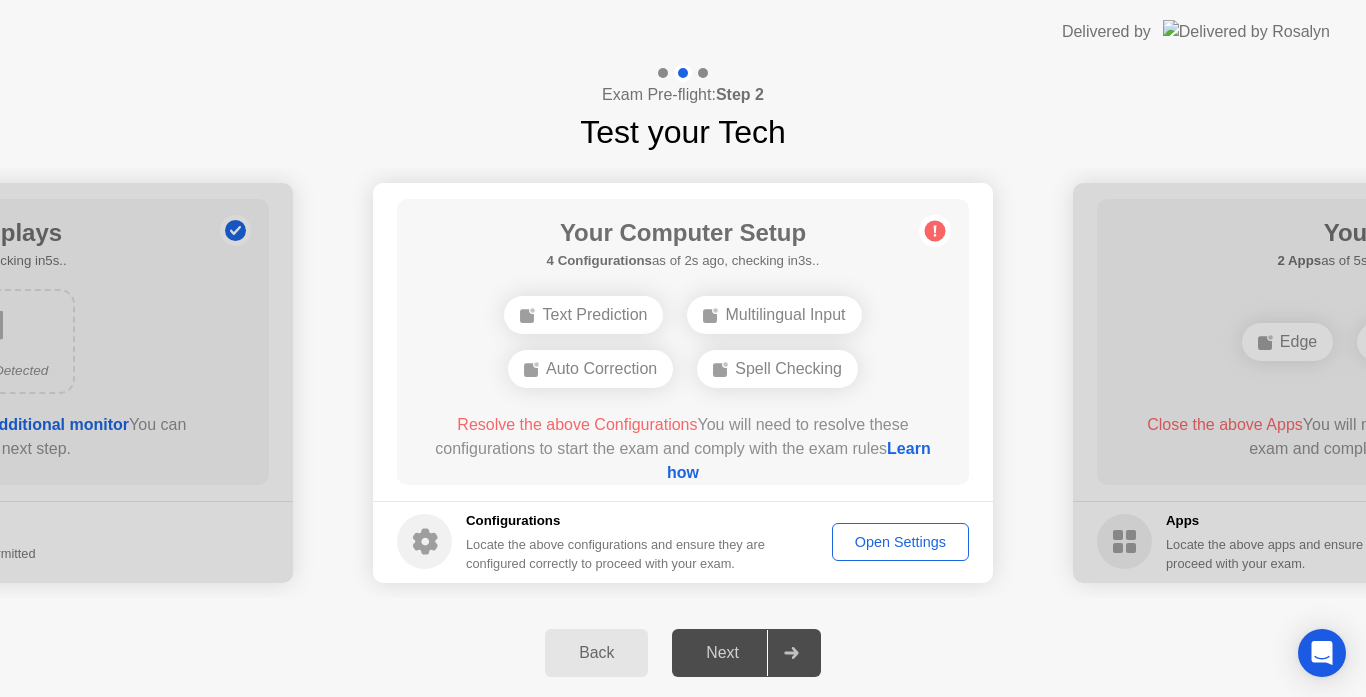 click on "Next" 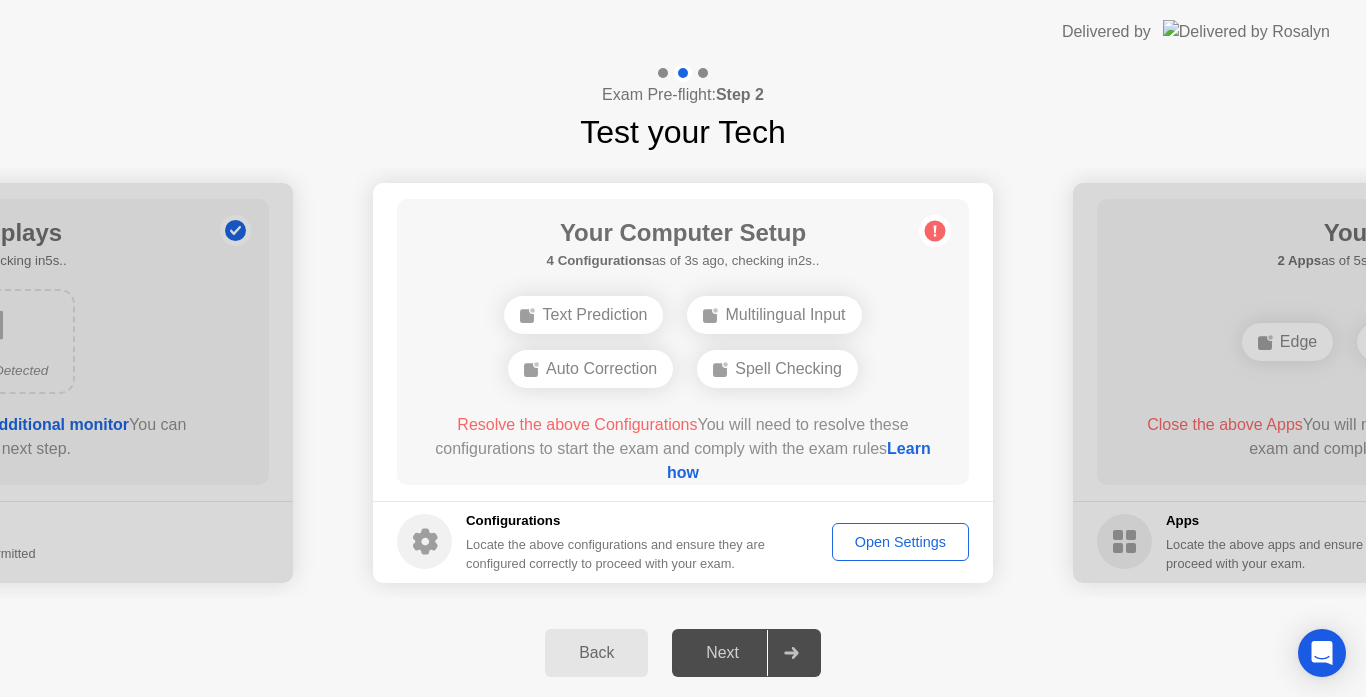 drag, startPoint x: 661, startPoint y: 428, endPoint x: 686, endPoint y: 491, distance: 67.77905 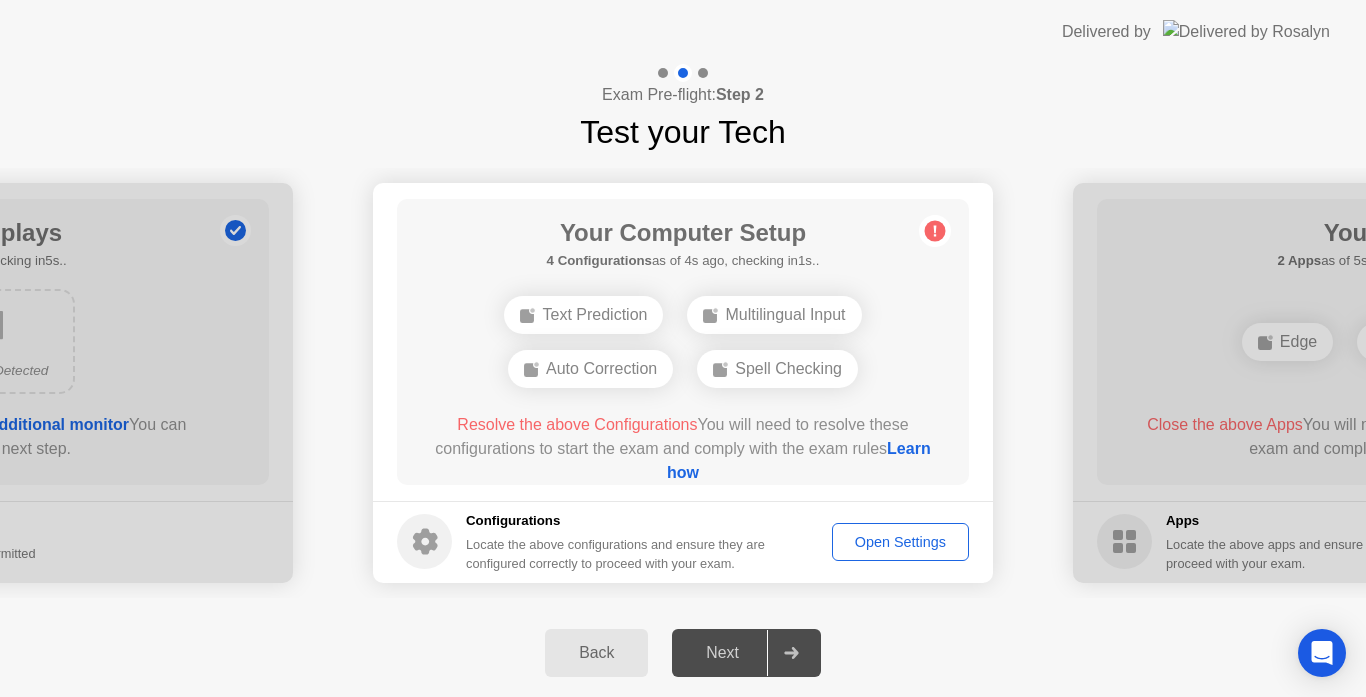 click on "Your Computer Setup 4 Configurations  as of 4s ago, checking in1s..  Text Prediction   Multilingual Input   Auto Correction   Spell Checking  Resolve the above Configurations  You will need to resolve these configurations to start the exam and comply with the exam rules  Learn how" 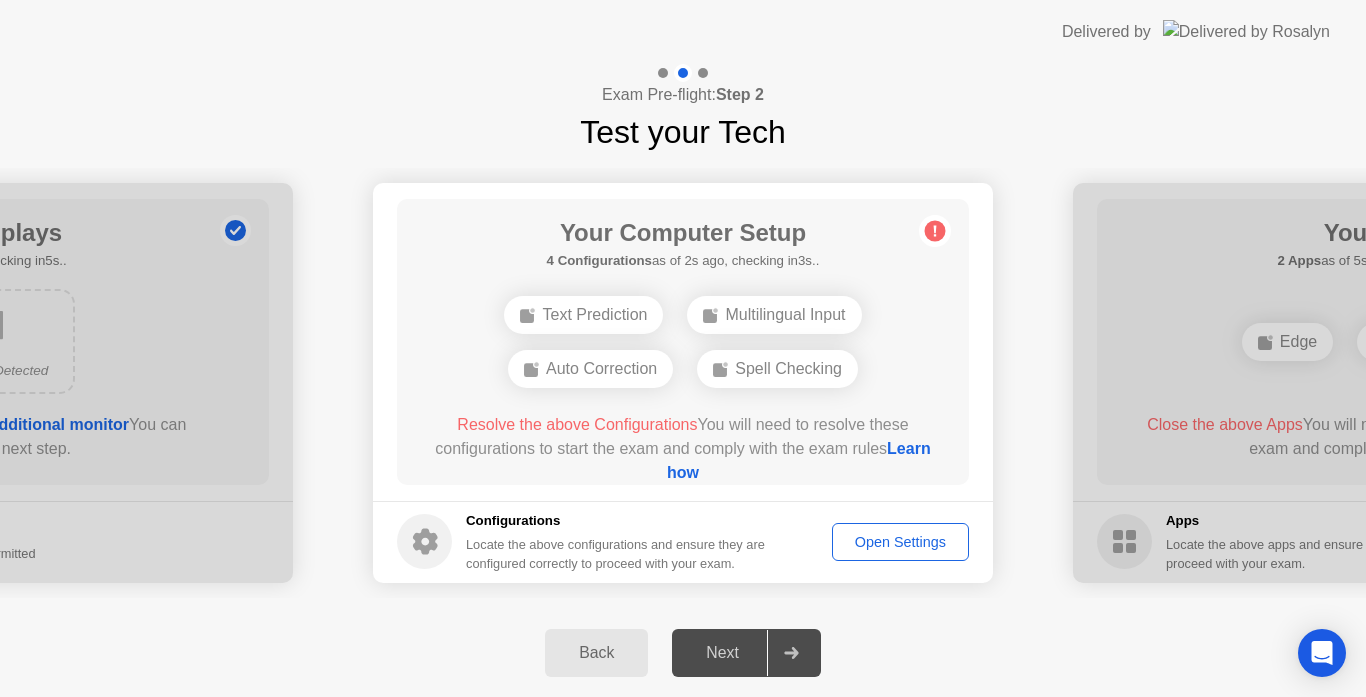 click on "Text Prediction" 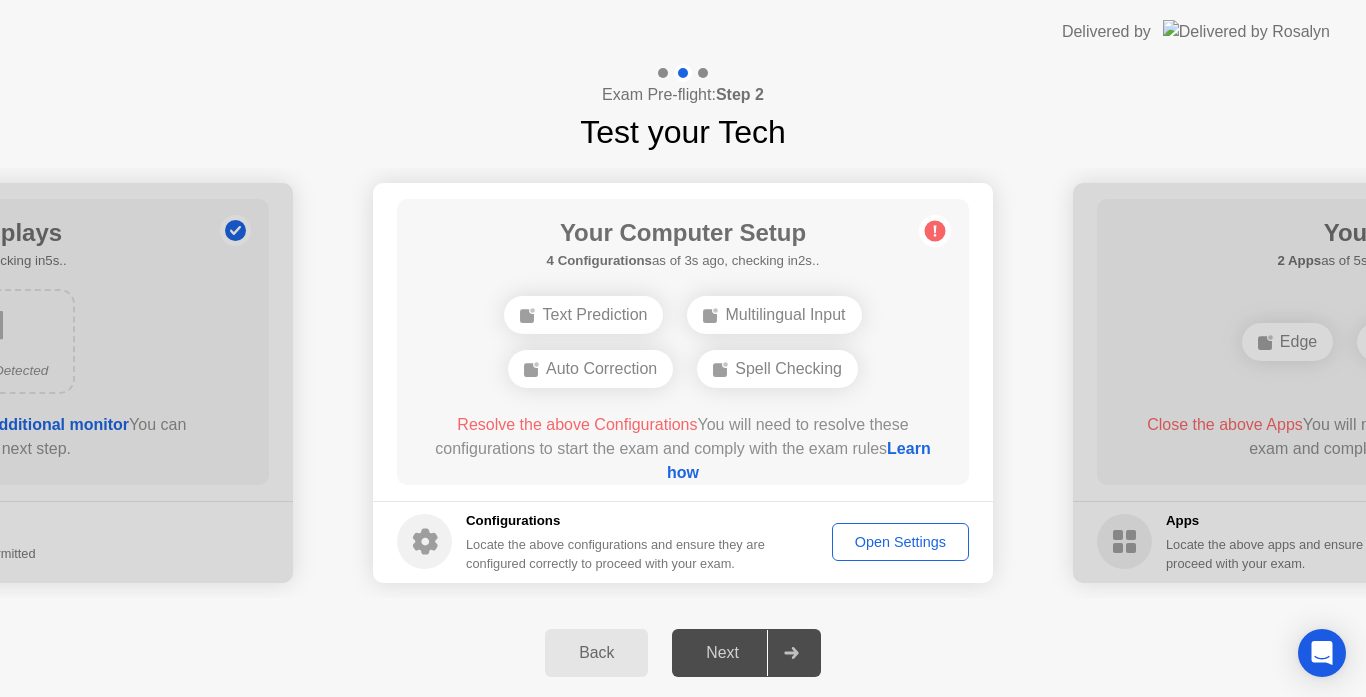 click on "Text Prediction" 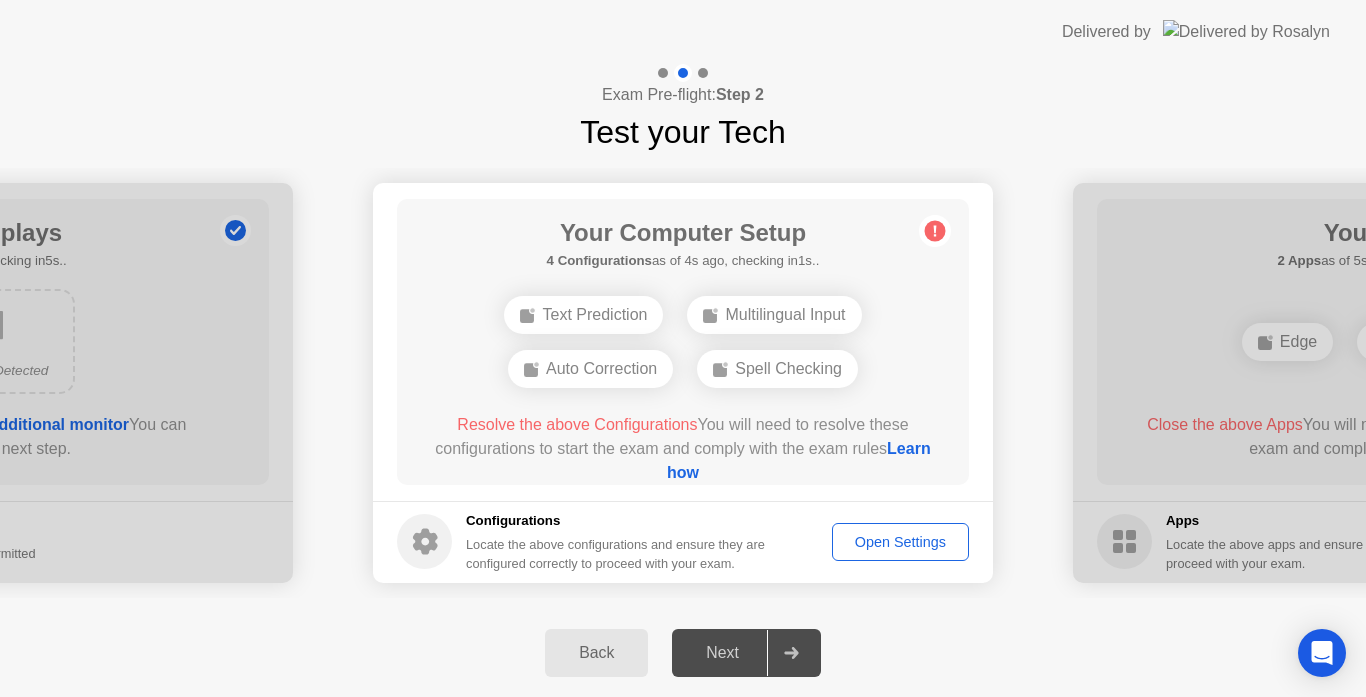 click on "Auto Correction" 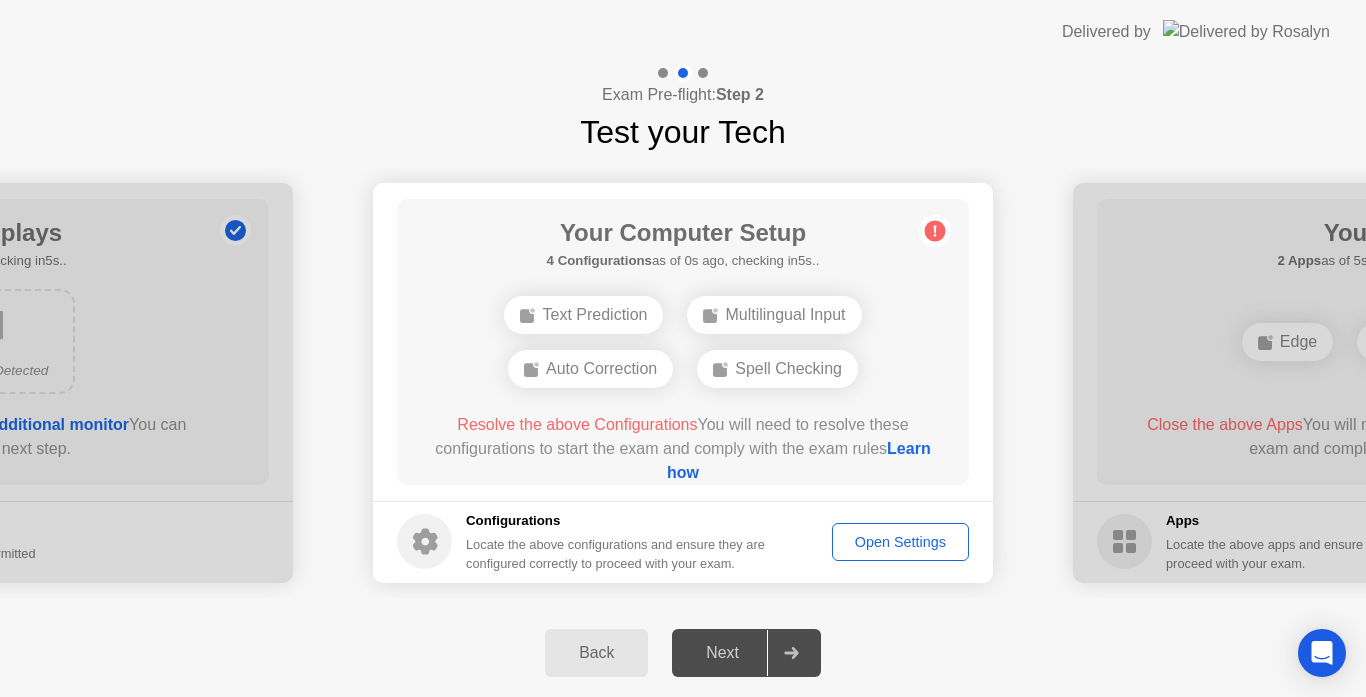 click on "Multilingual Input" 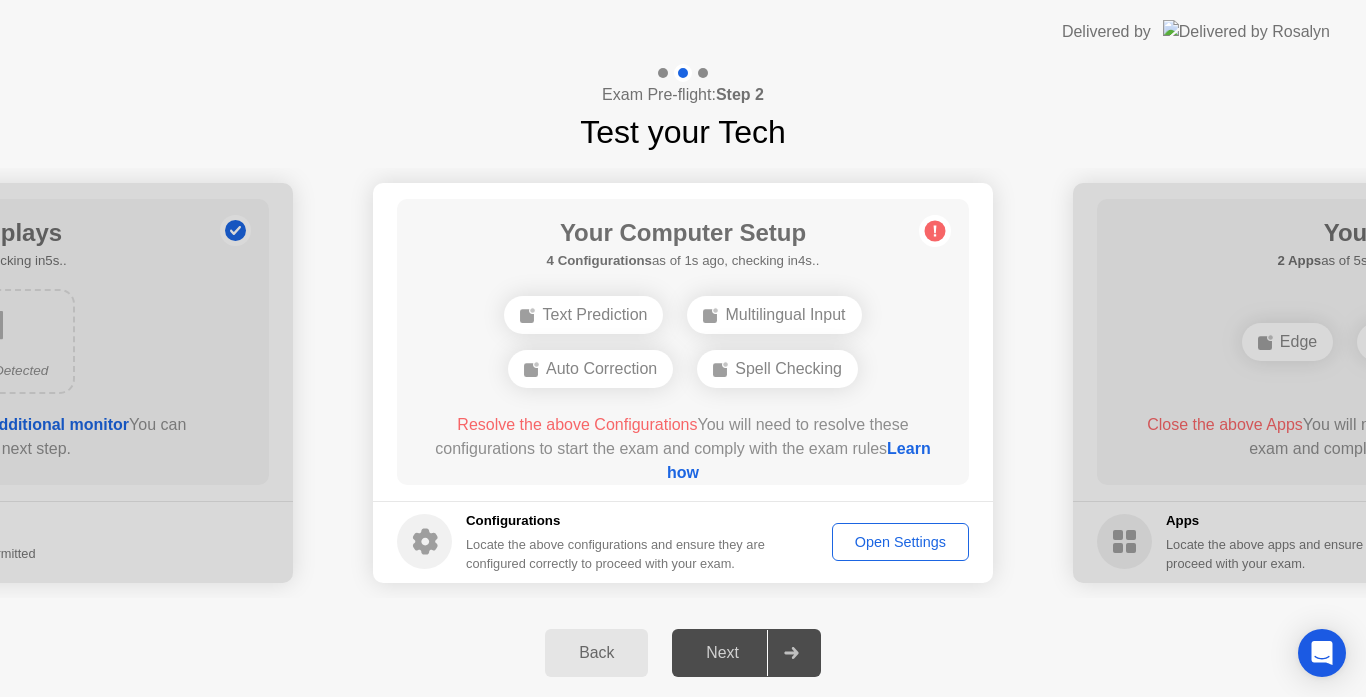 click on "Spell Checking" 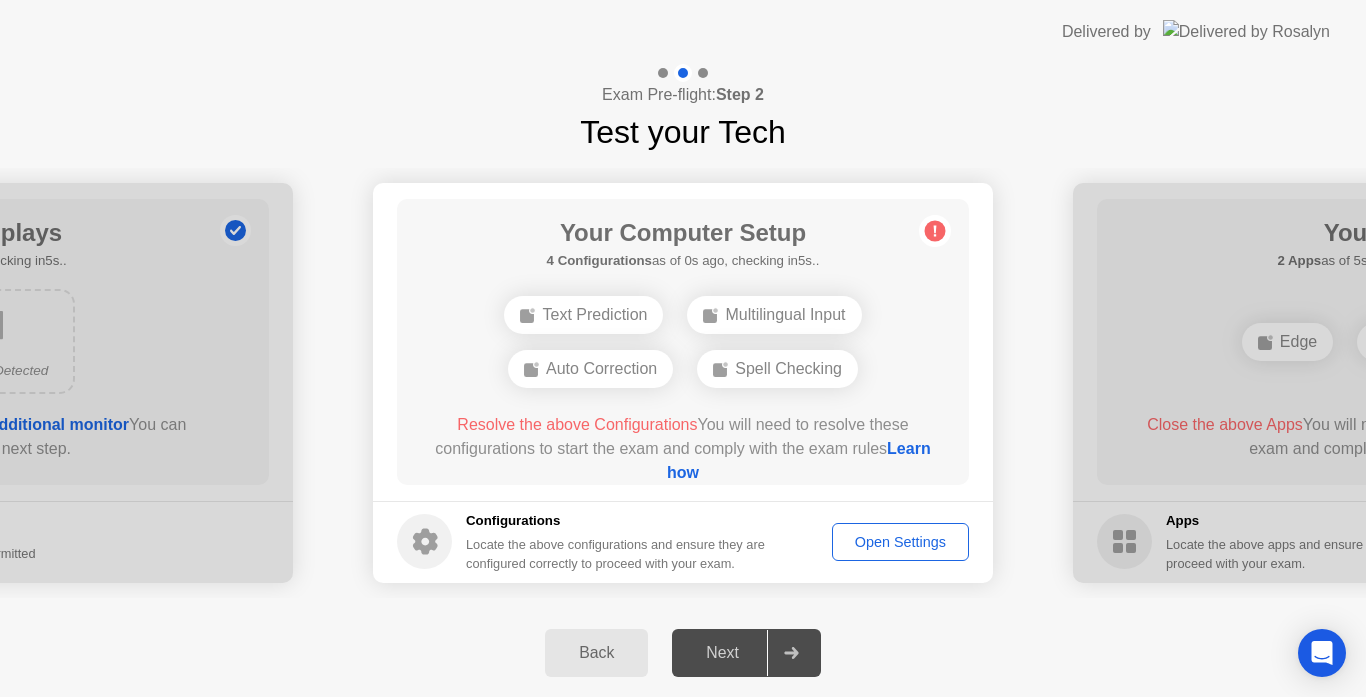 click on "Configurations" 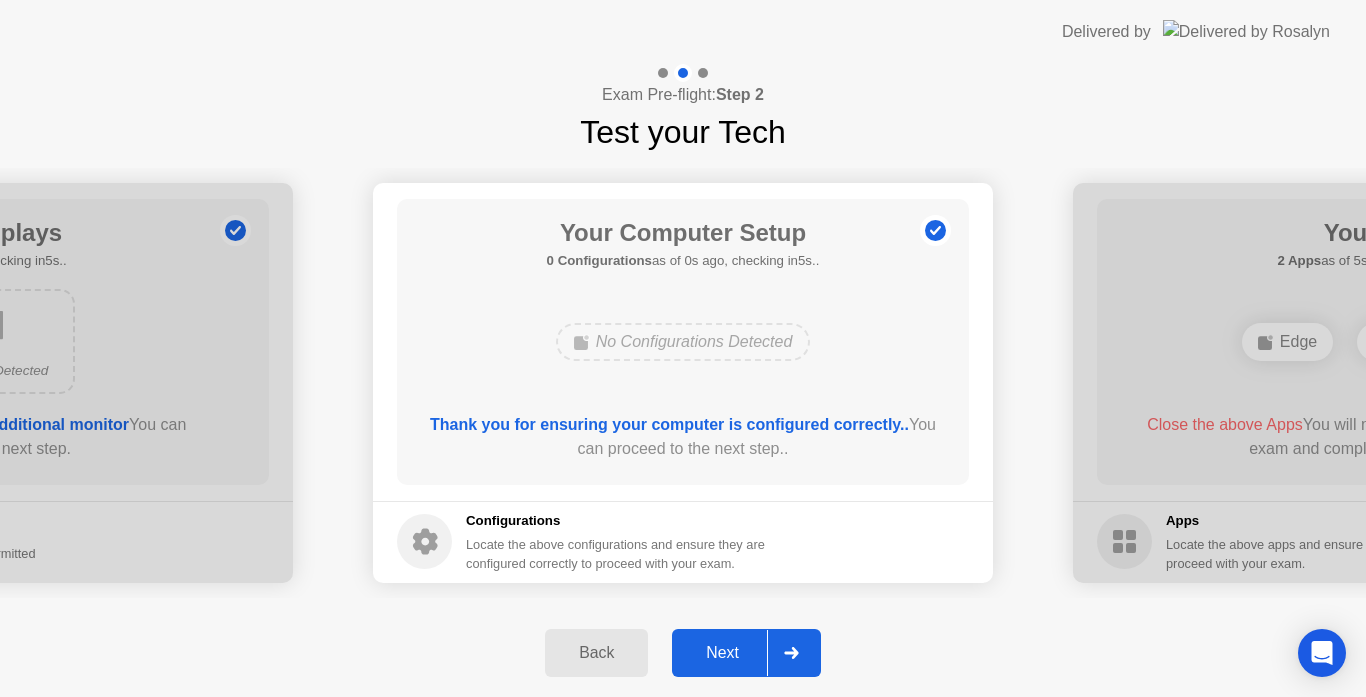click on "Next" 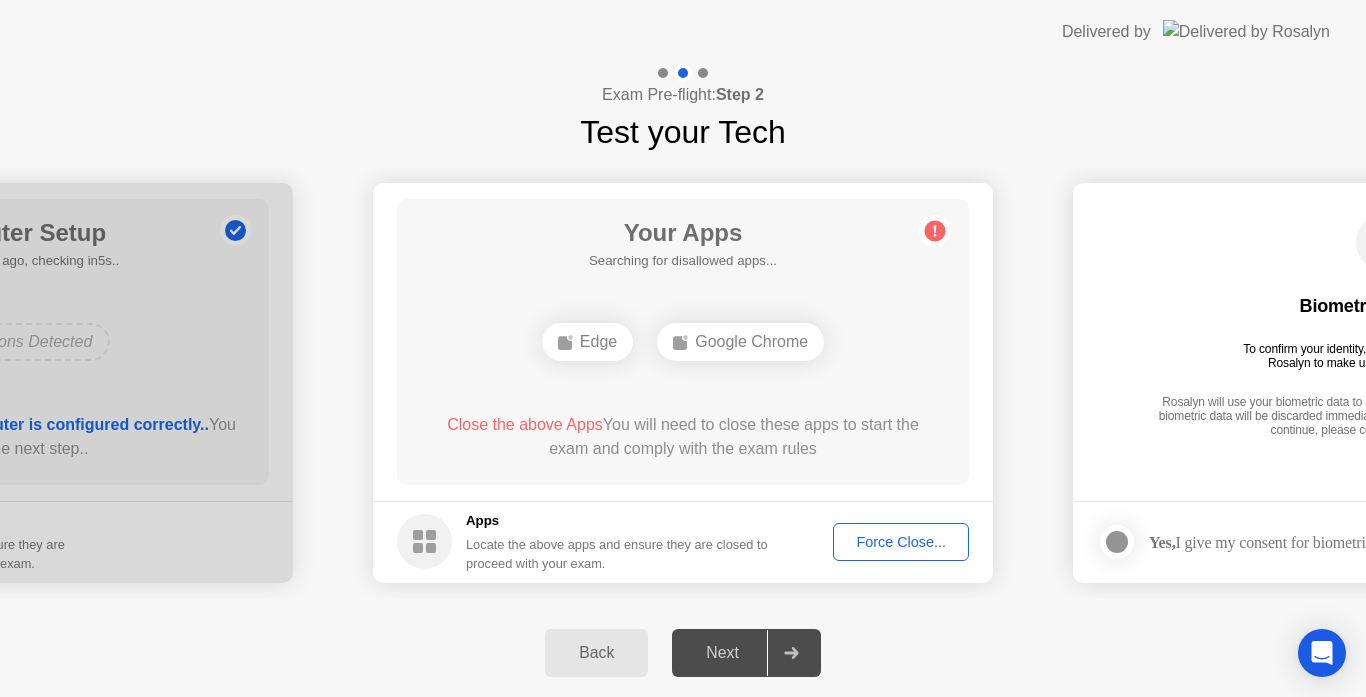click on "Force Close..." 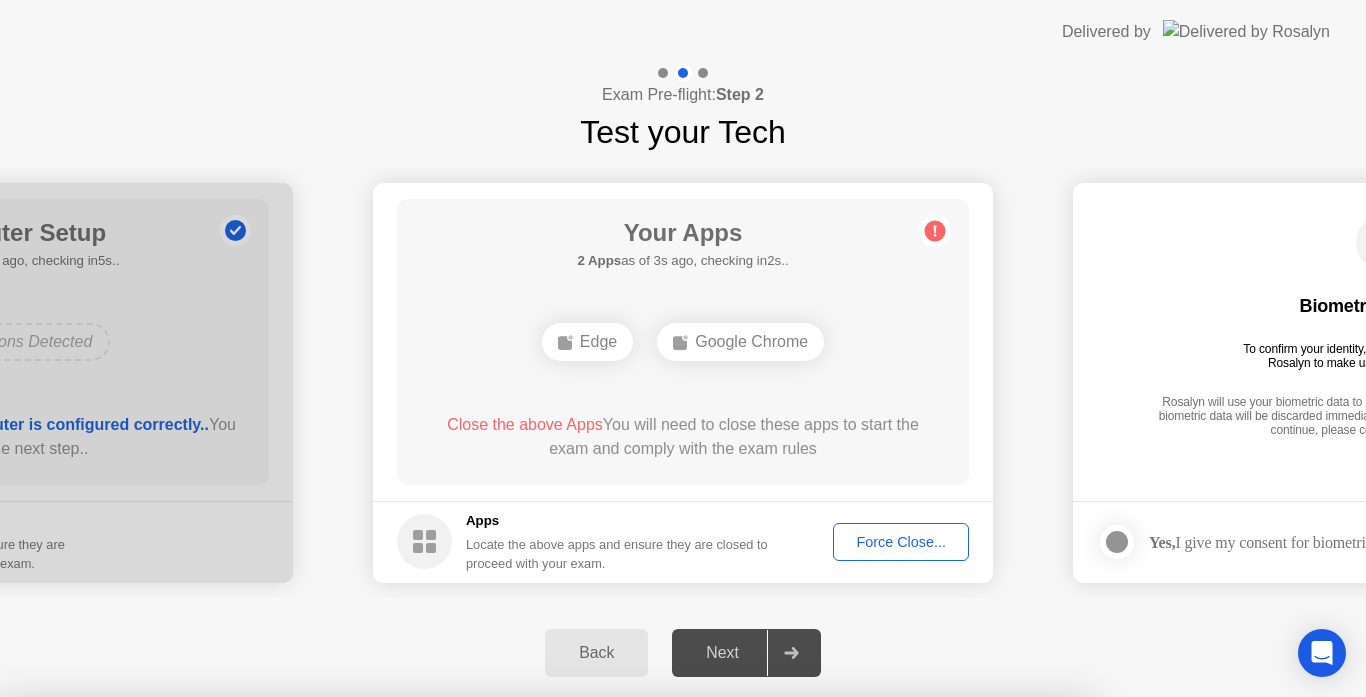 click on "Confirm" at bounding box center [613, 973] 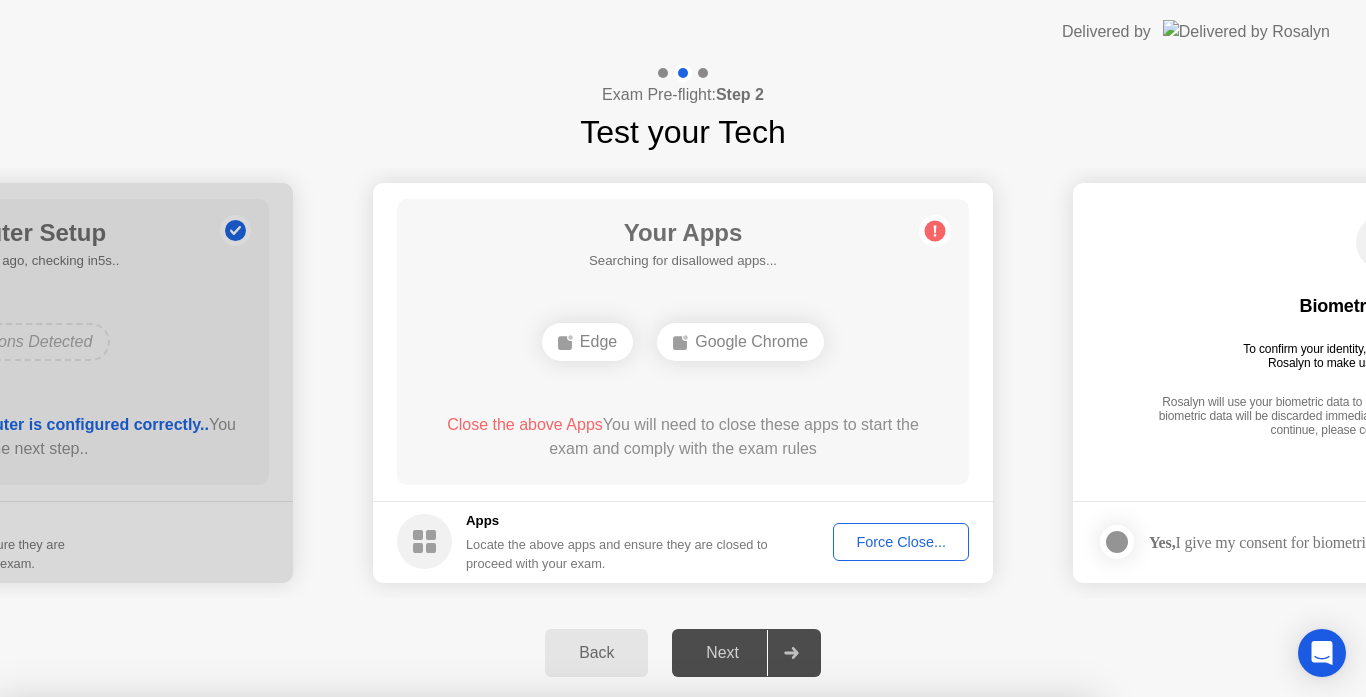 click on "Close" at bounding box center (465, 935) 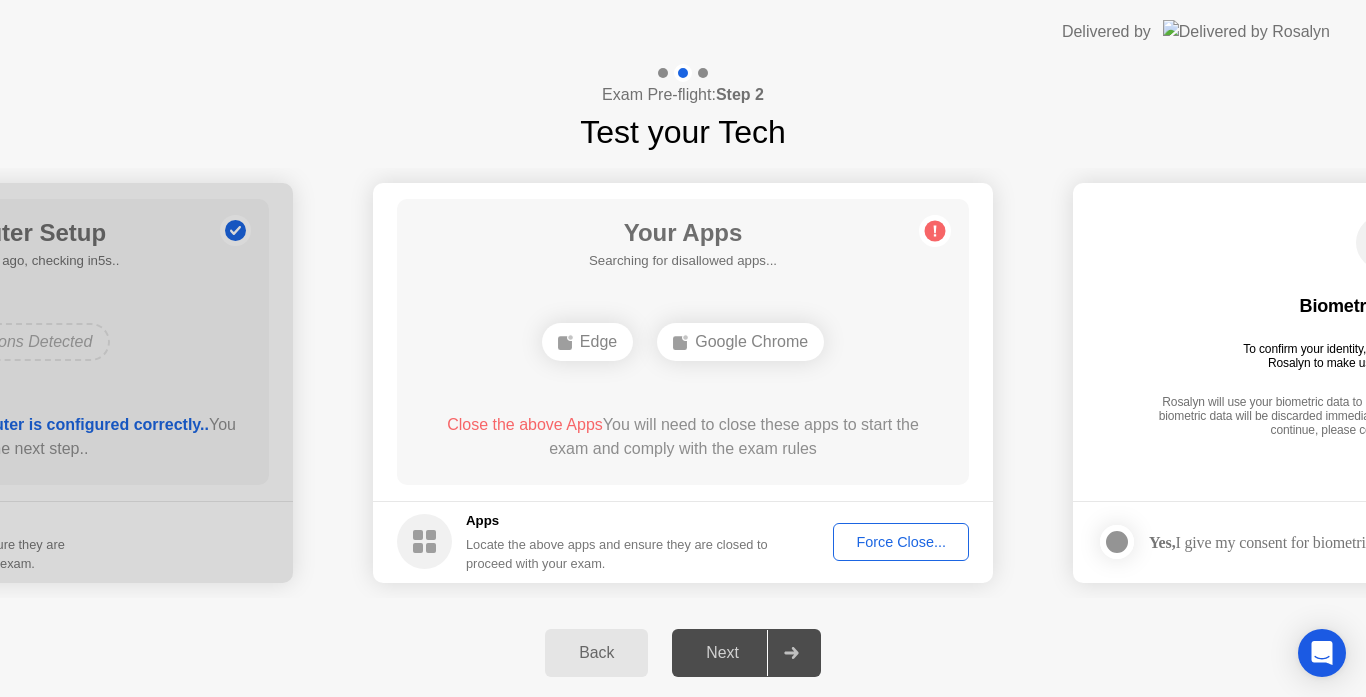 click on "Force Close..." 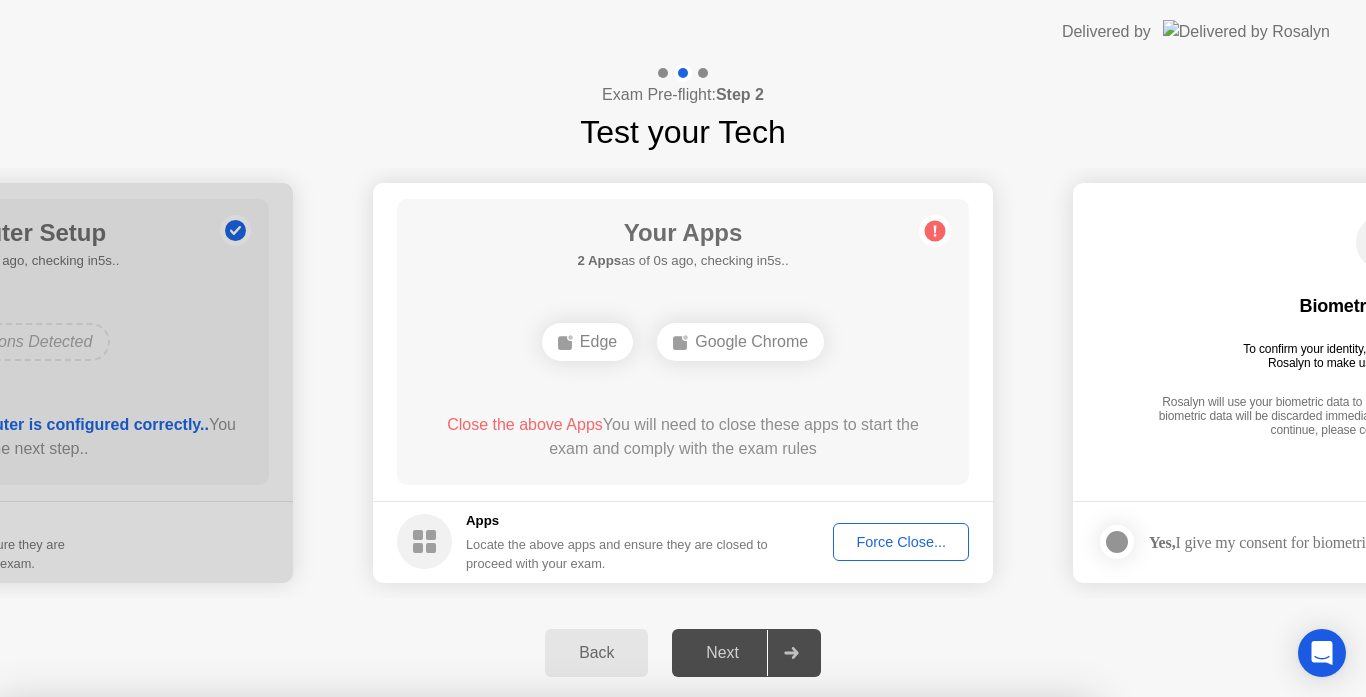 click on "Confirm" at bounding box center [613, 973] 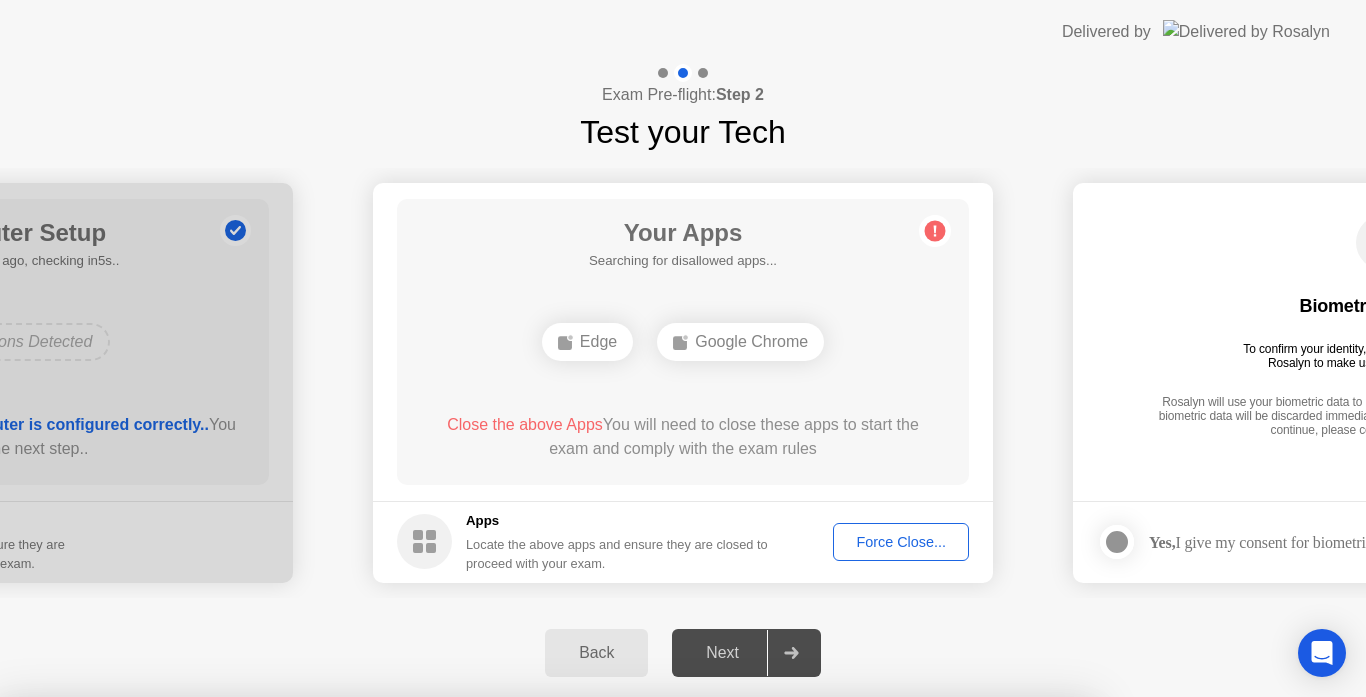 click on "Read More" at bounding box center [609, 935] 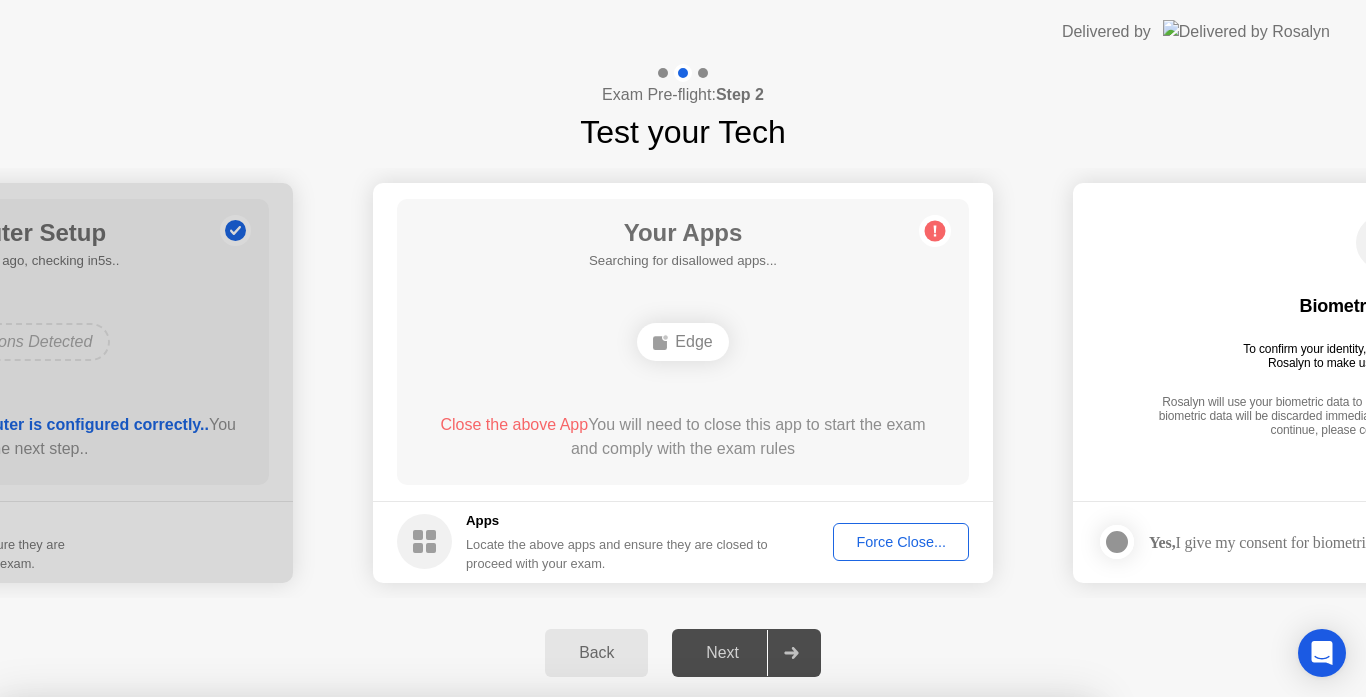 click on "Close" at bounding box center (465, 935) 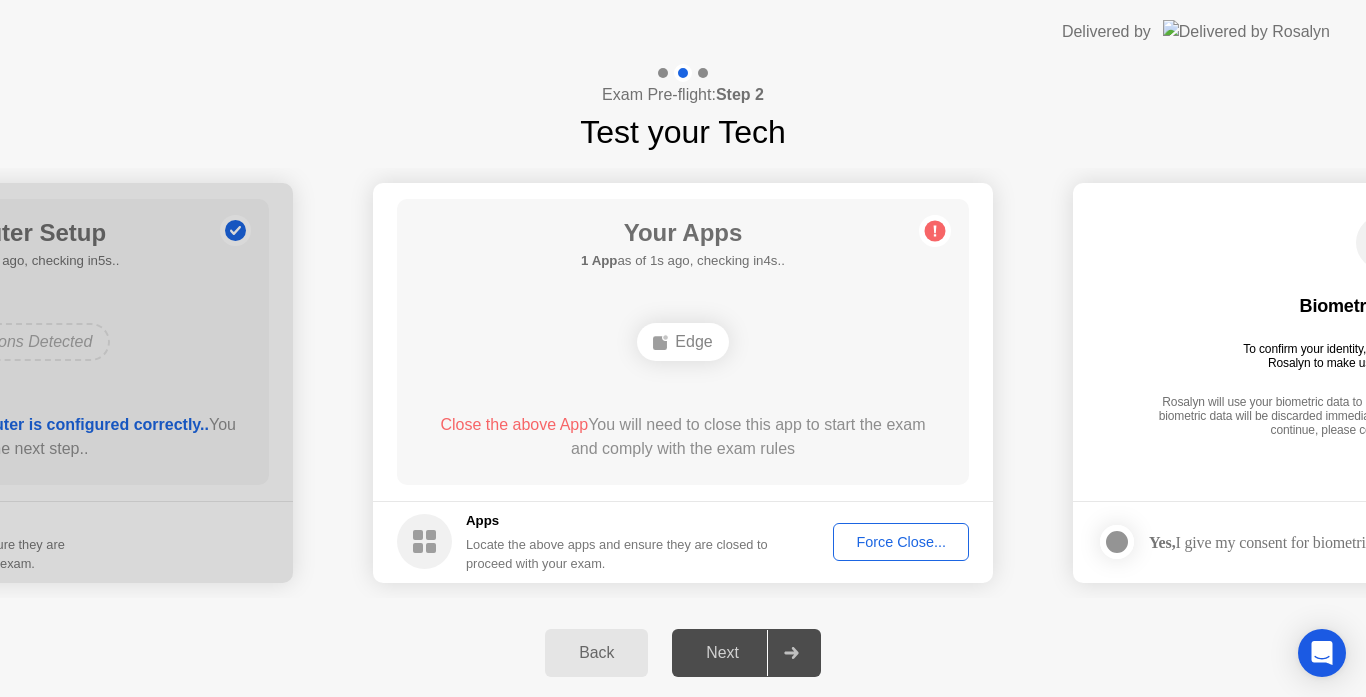click on "Next" 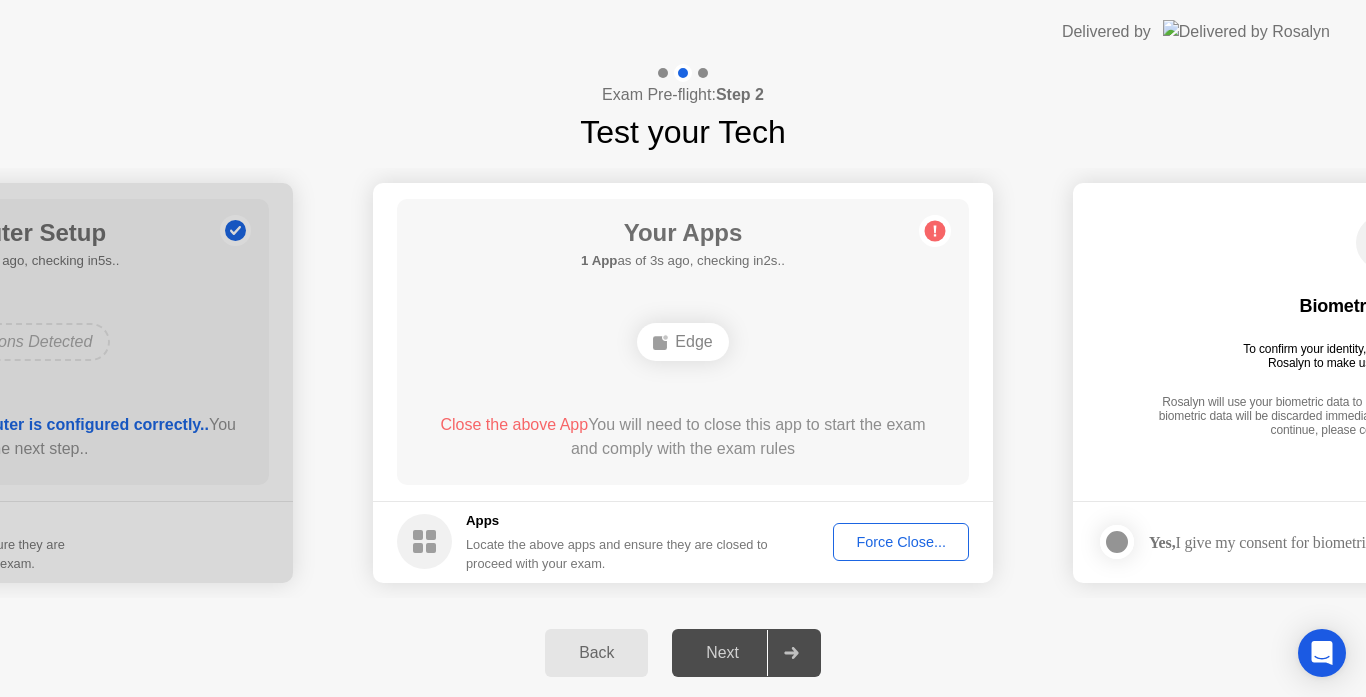 click on "Delivered by" 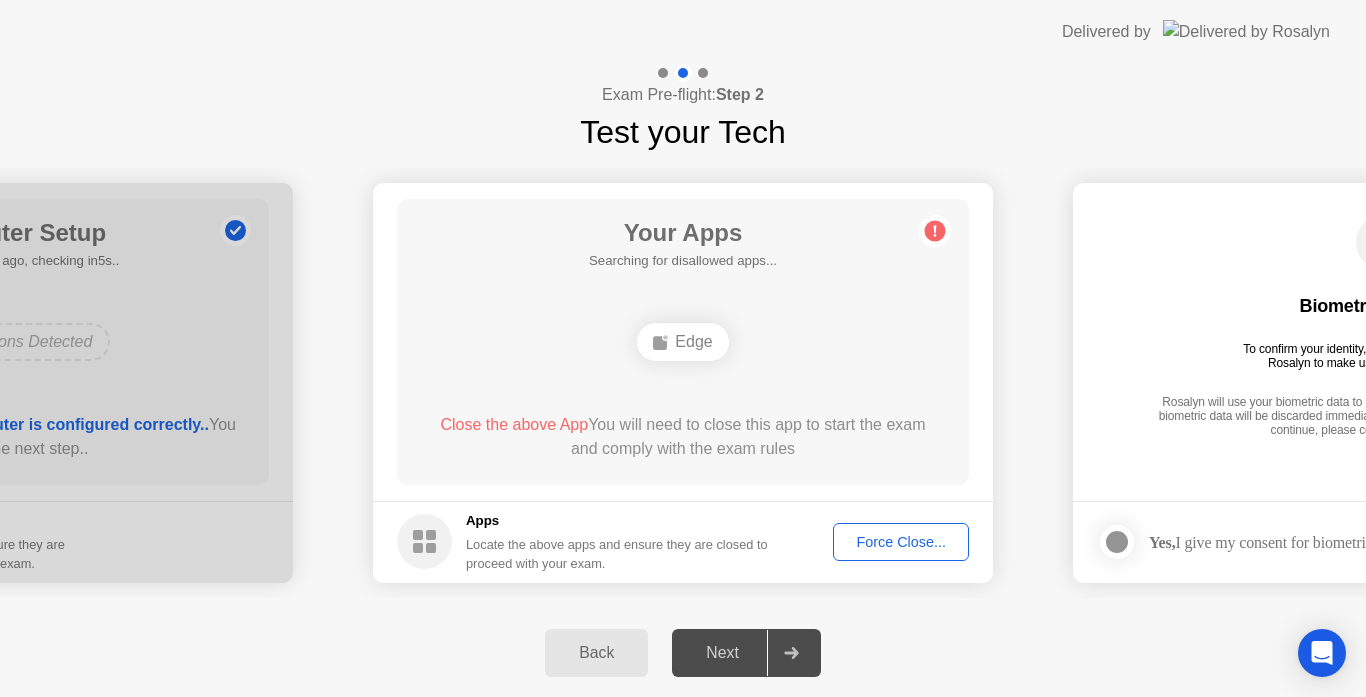 click on "Edge" 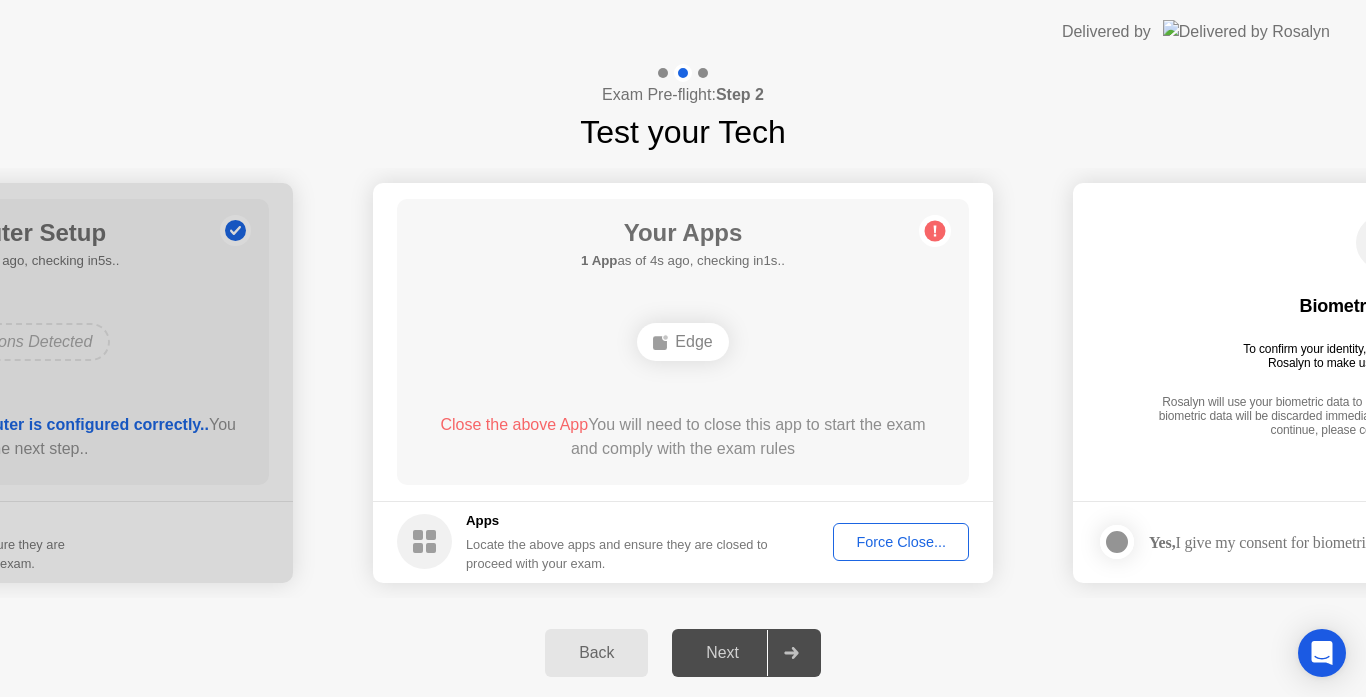 click on "Force Close..." 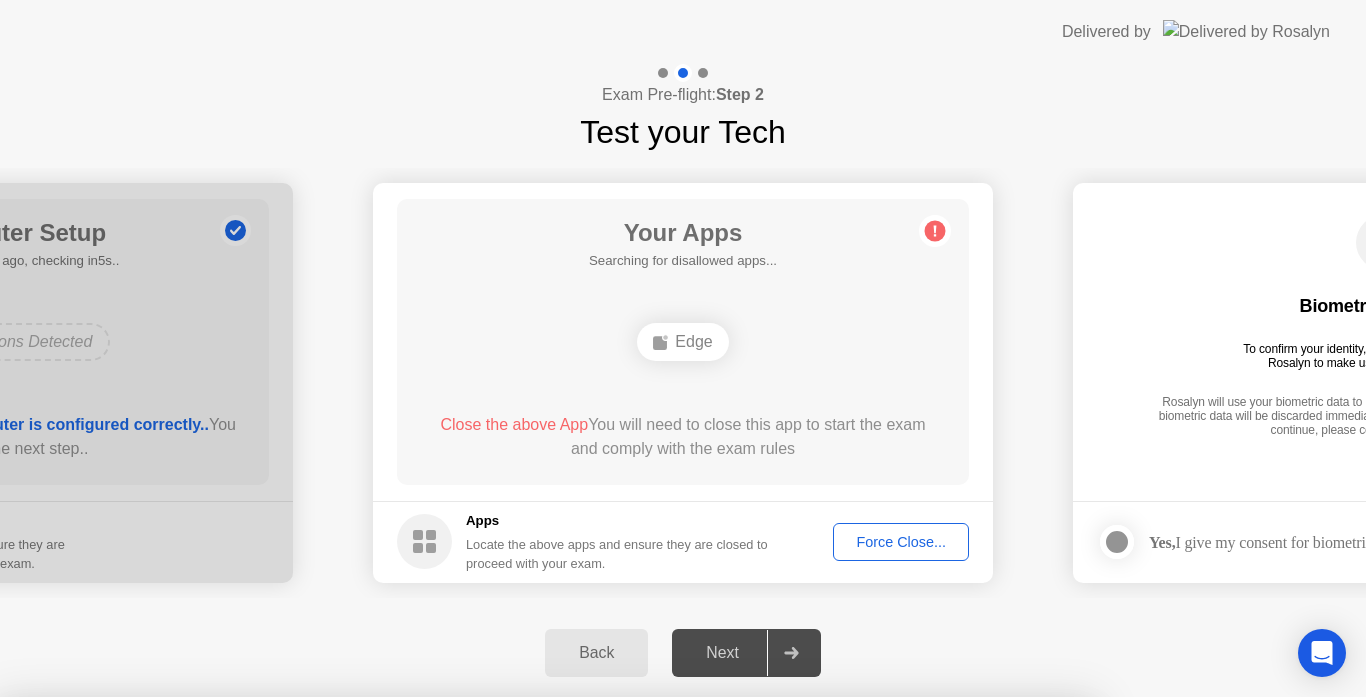 click on "Confirm" at bounding box center (613, 973) 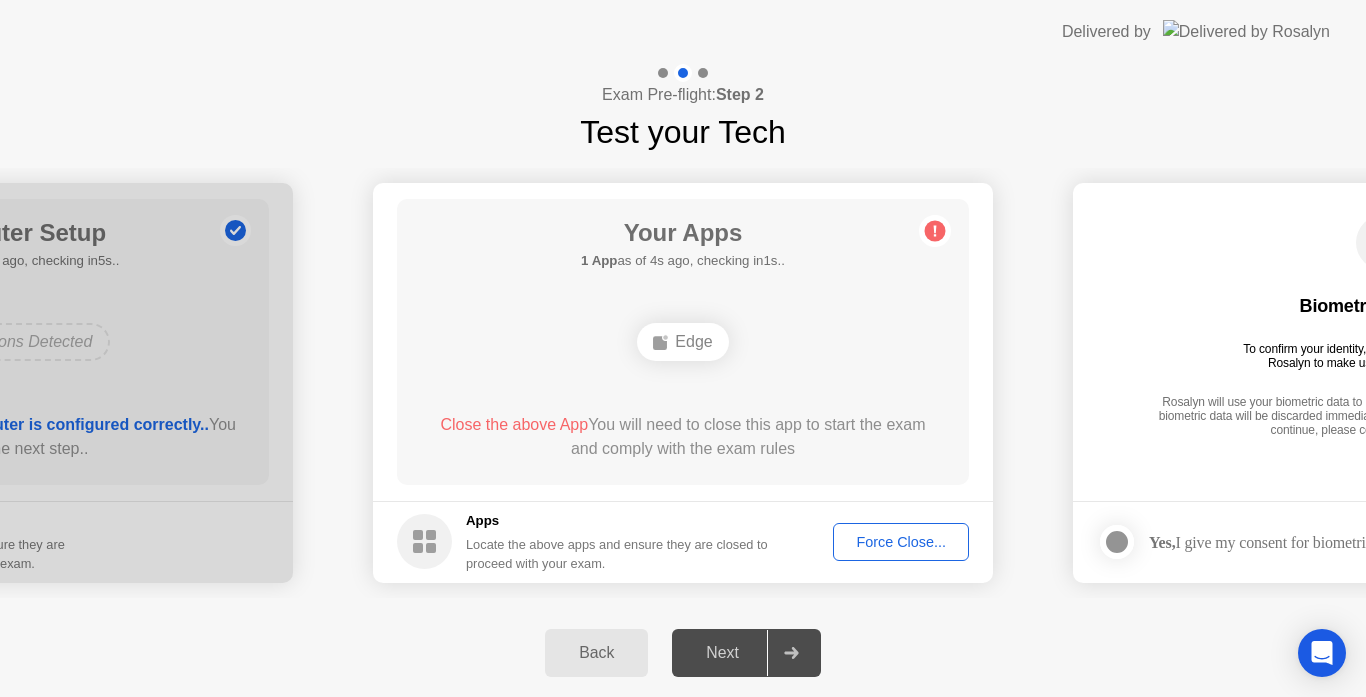 click on "Close the above App" 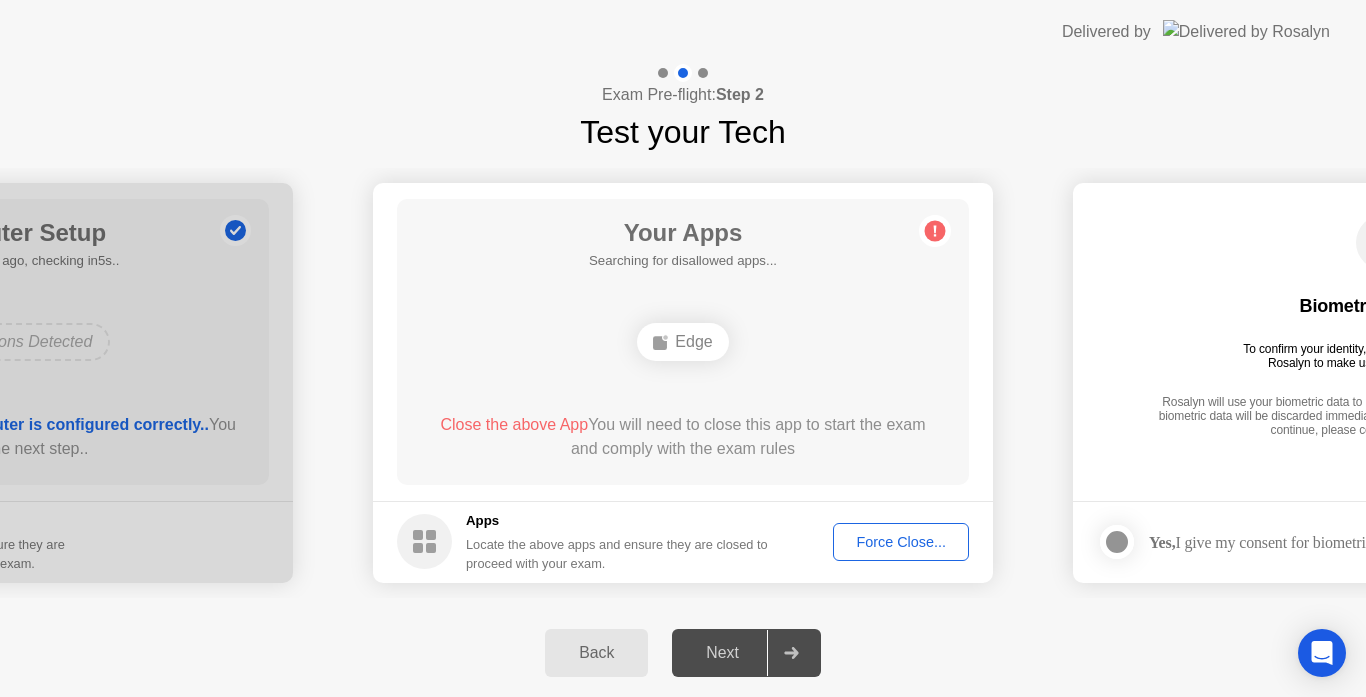 click on "Close the above App" 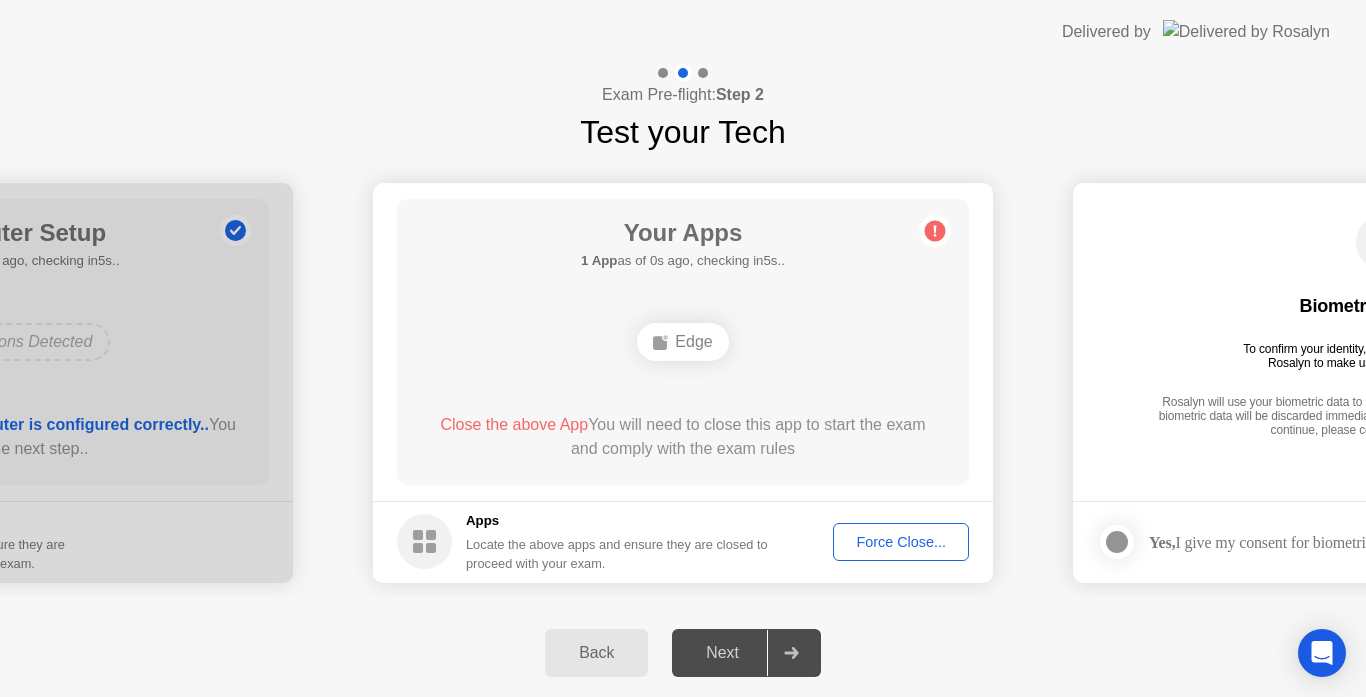 click on "Close the above App" 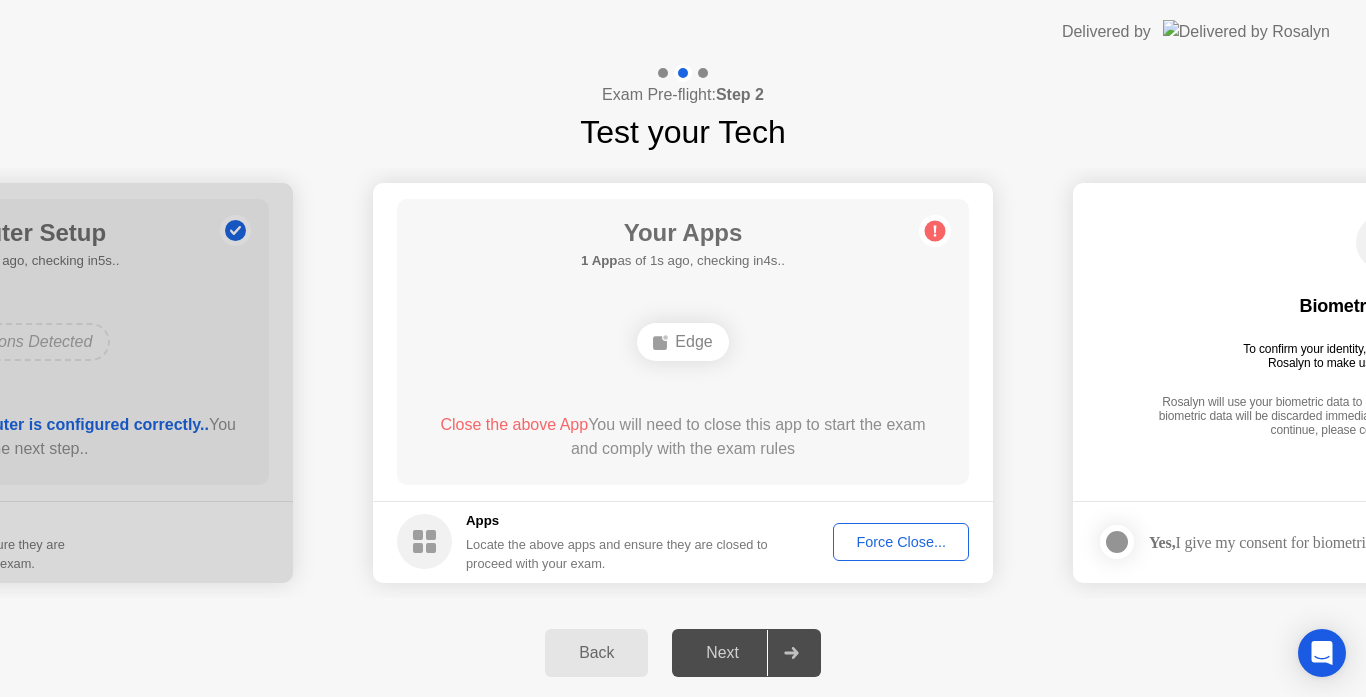 click on "Close the above App" 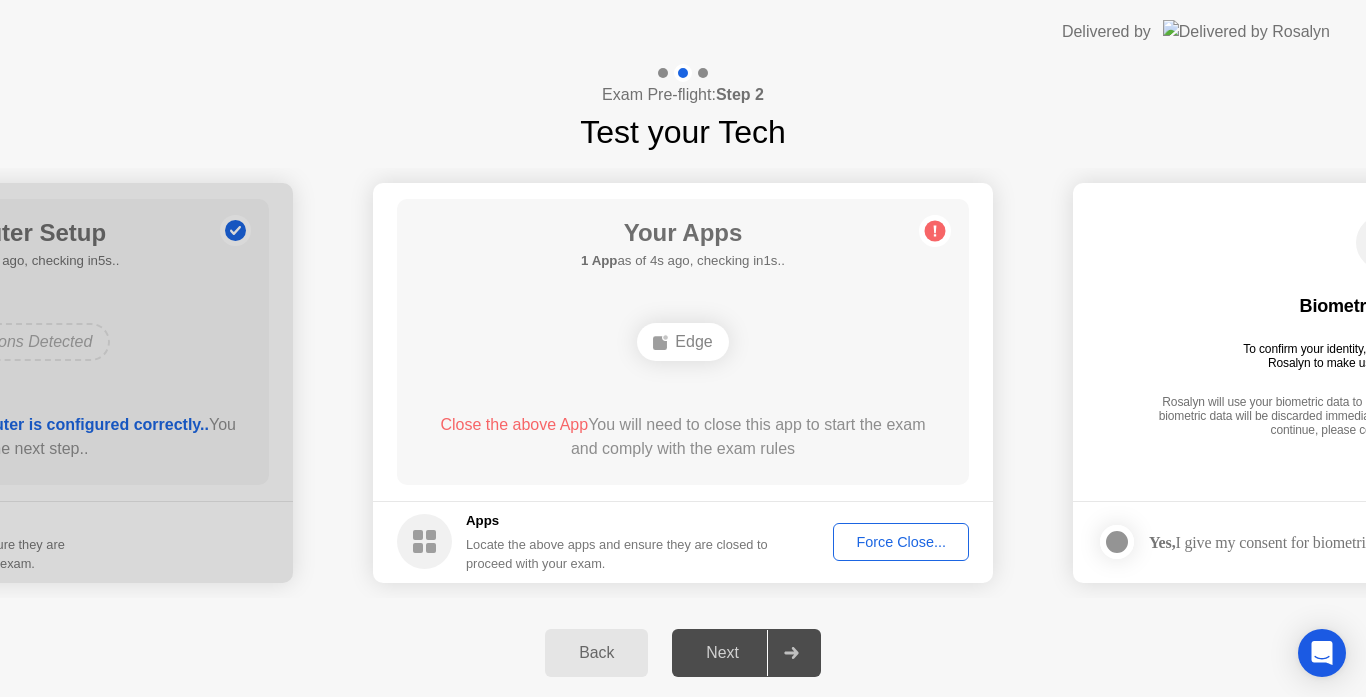 click on "Force Close..." 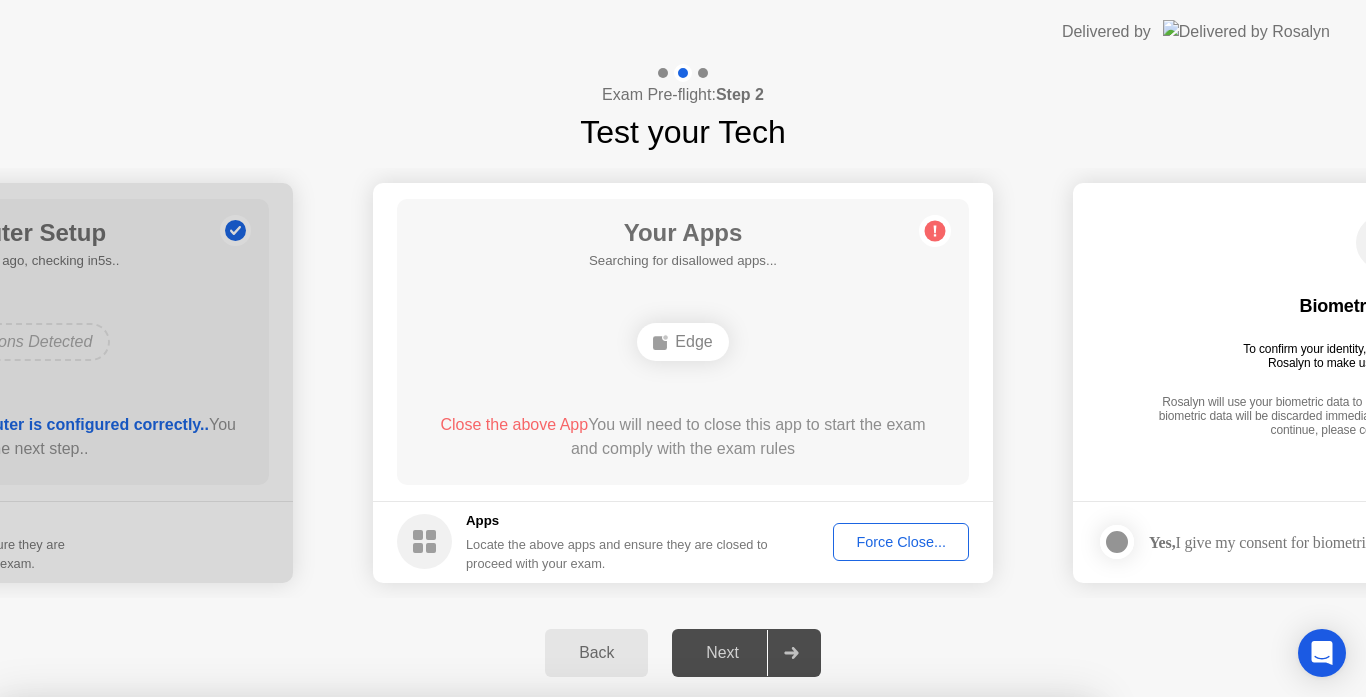 click on "Confirm" at bounding box center (613, 973) 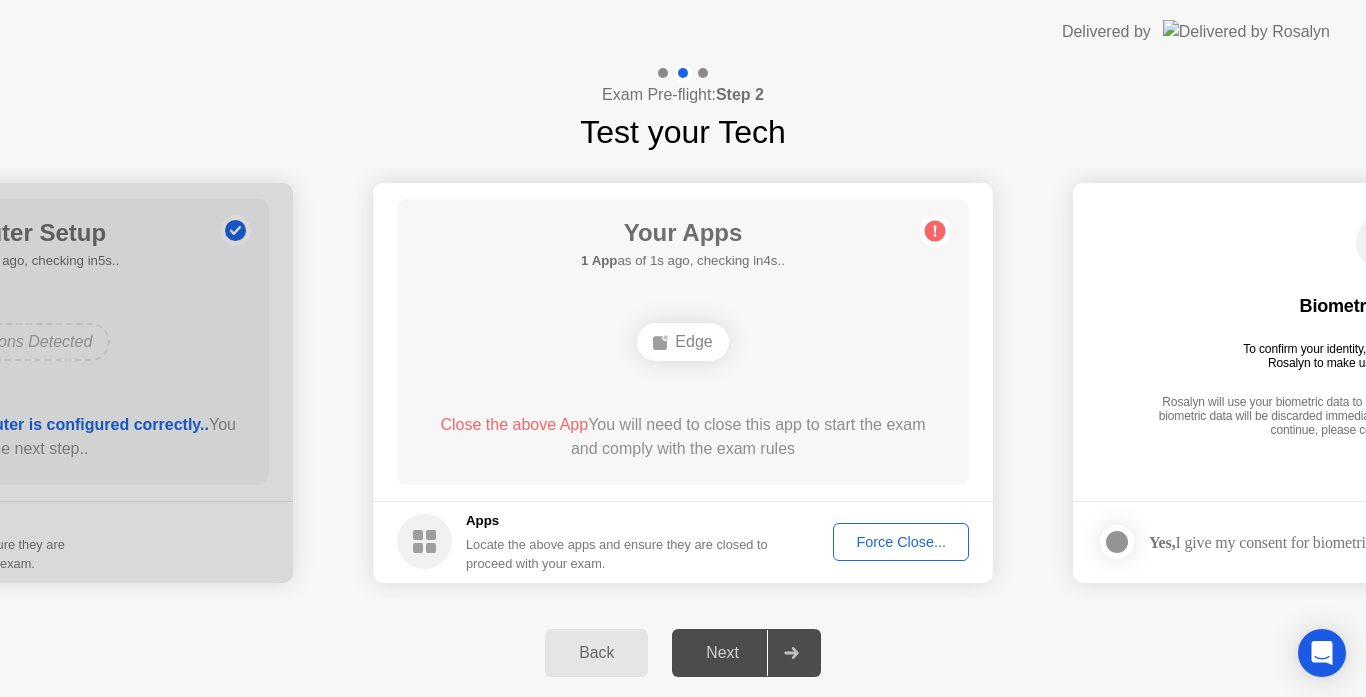 click on "Force Close..." 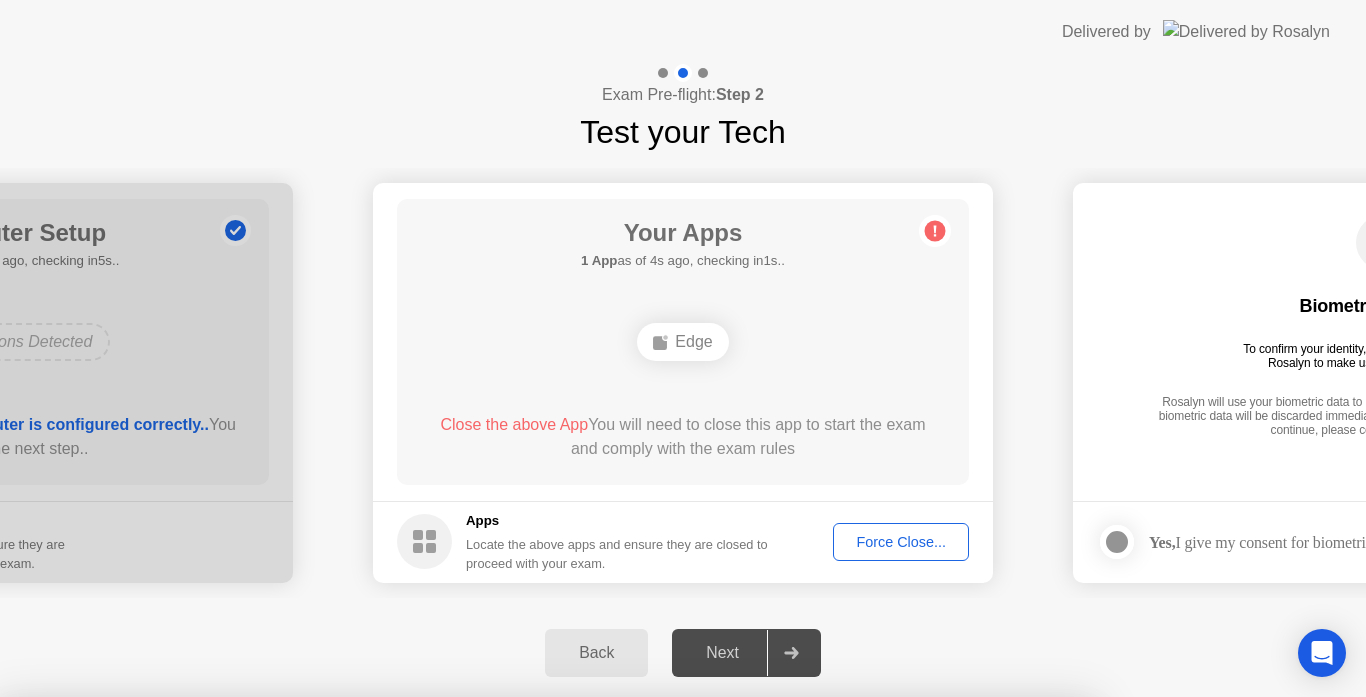drag, startPoint x: 614, startPoint y: 502, endPoint x: 617, endPoint y: 471, distance: 31.144823 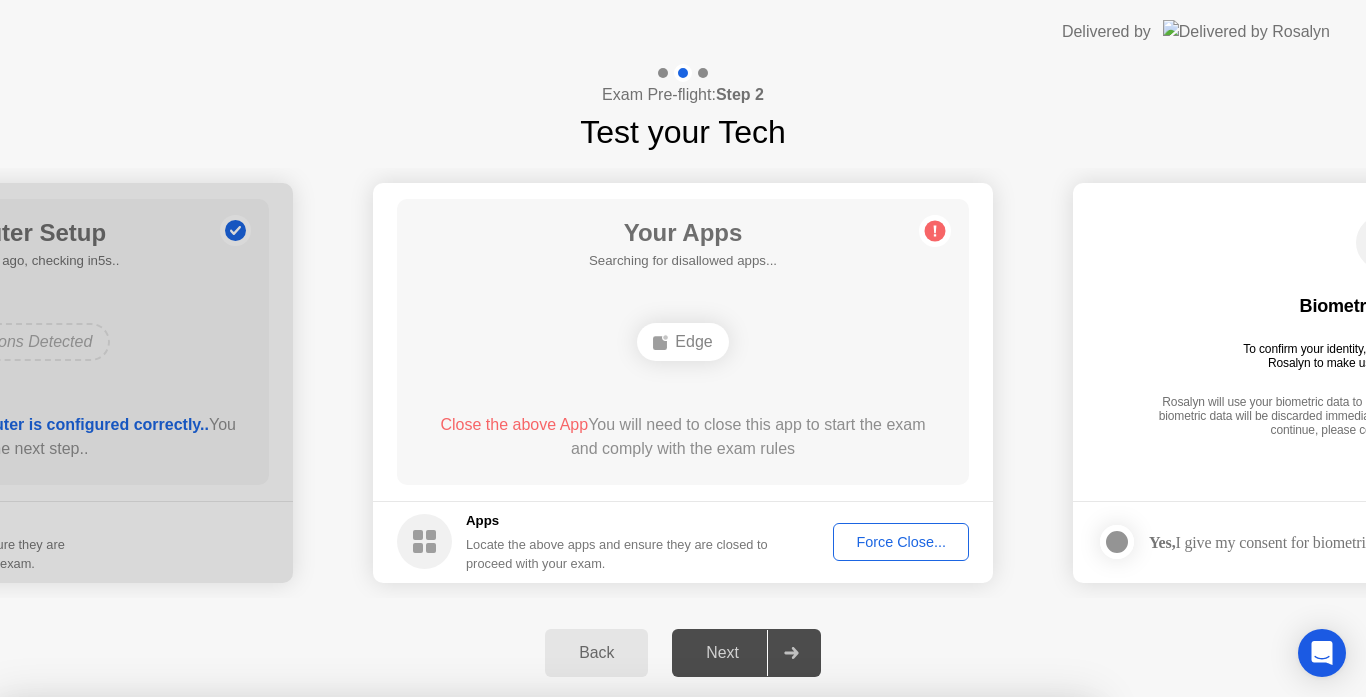click on "Close" at bounding box center (465, 1250) 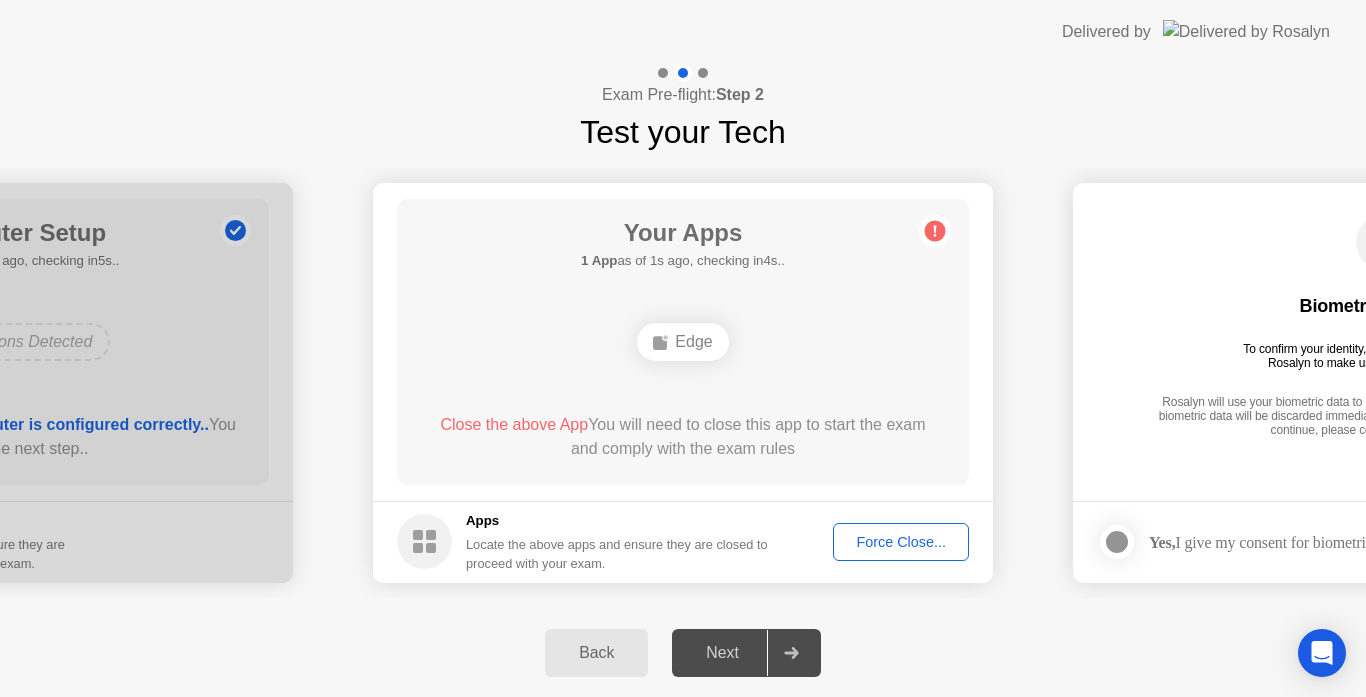 click 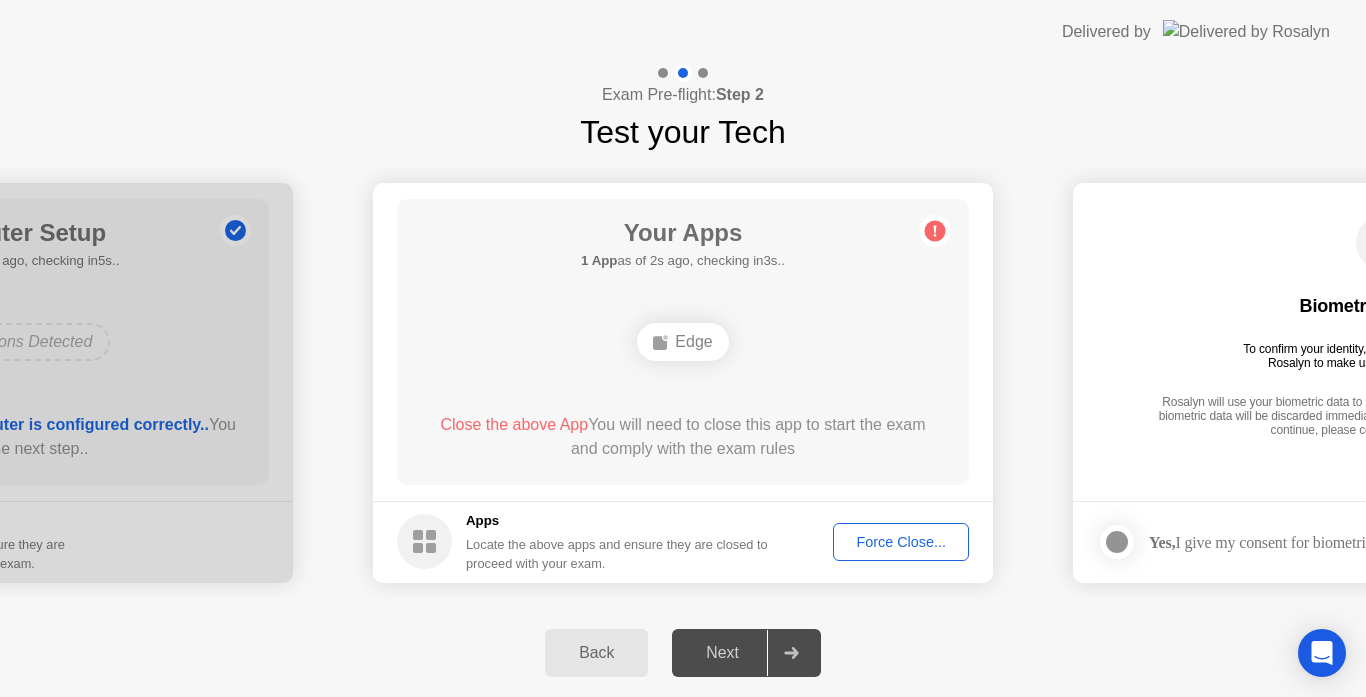 click on "Force Close..." 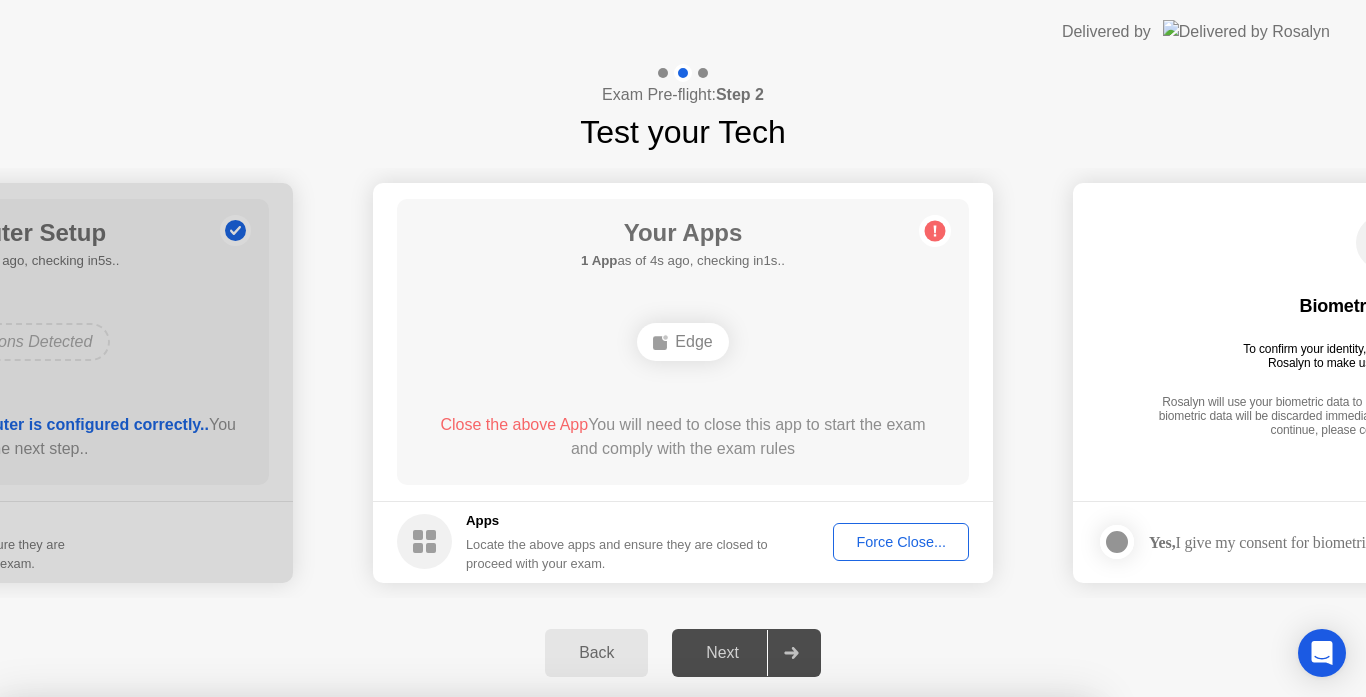 click on "Learn more about closing apps" at bounding box center [546, 850] 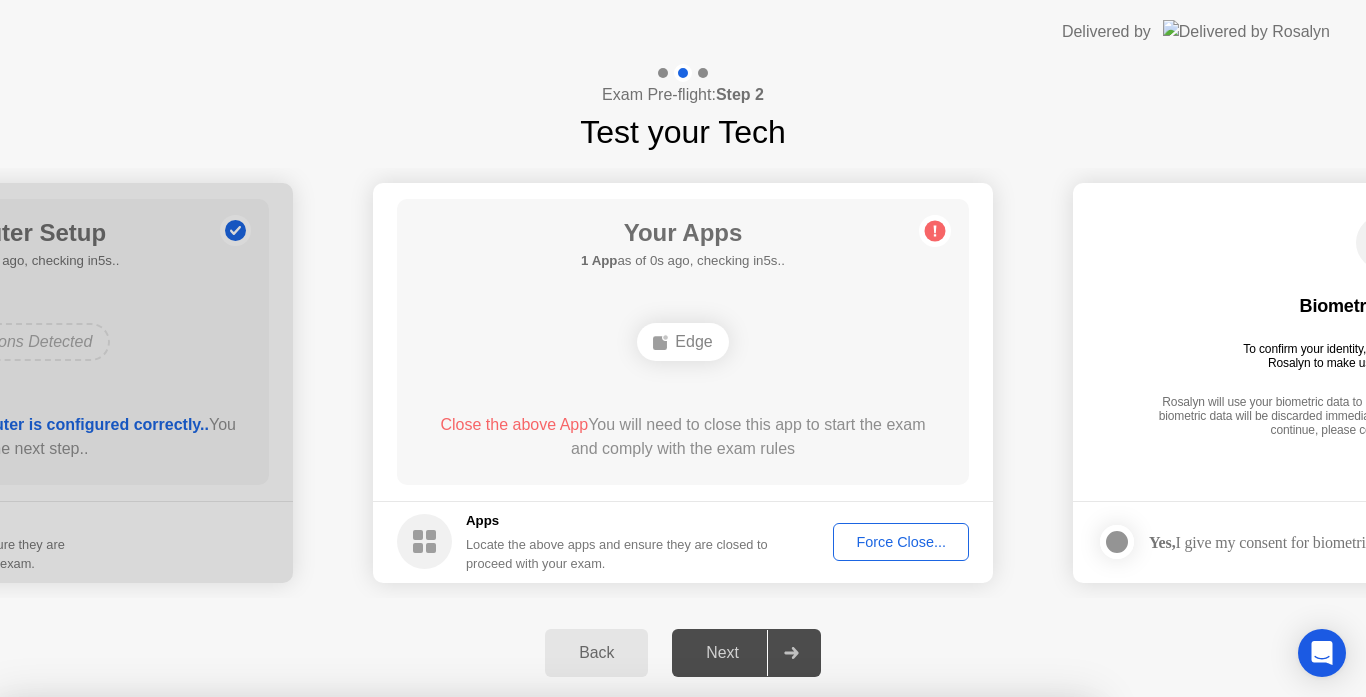 click on "Confirm" at bounding box center [613, 973] 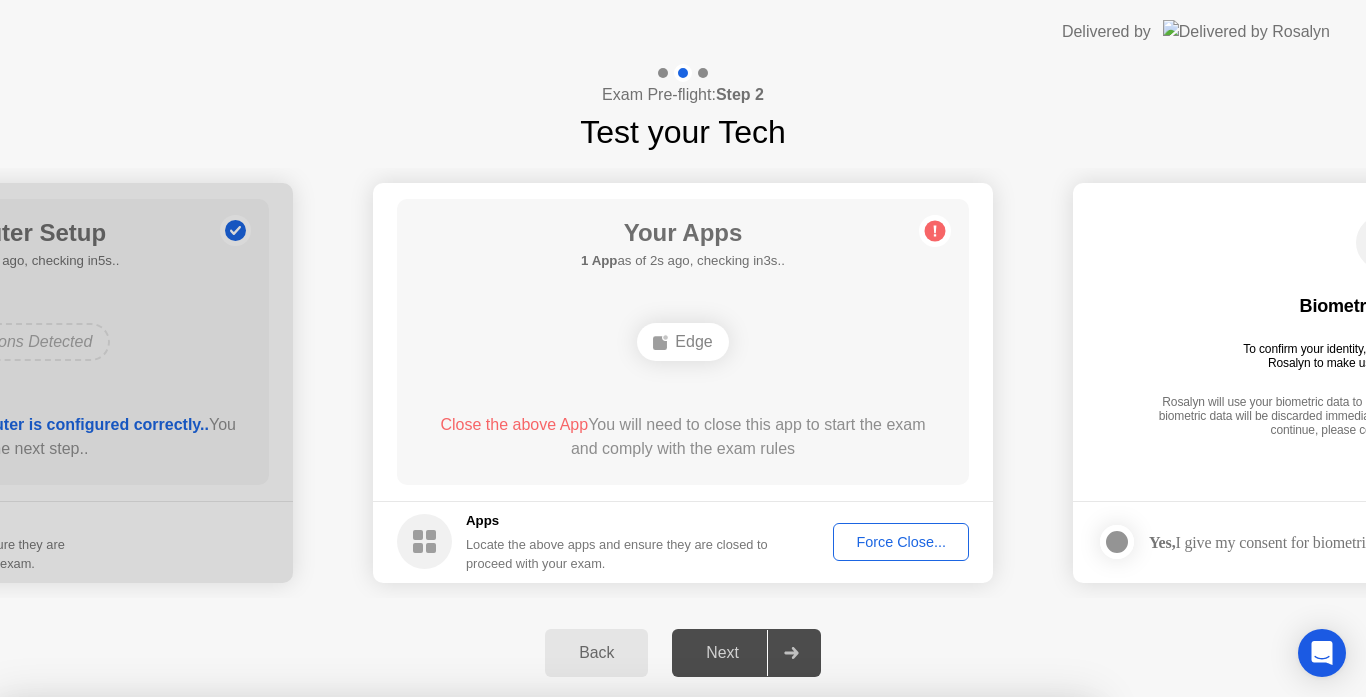 click on "Read More" at bounding box center (609, 935) 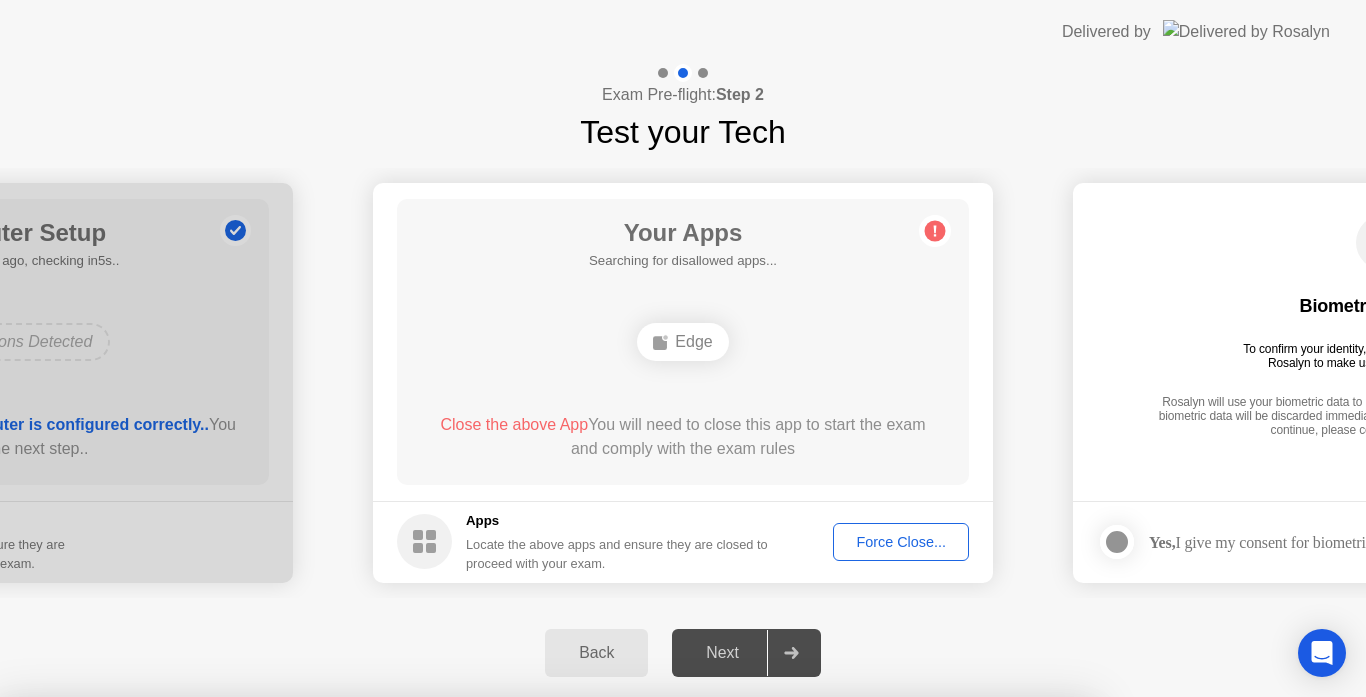 type 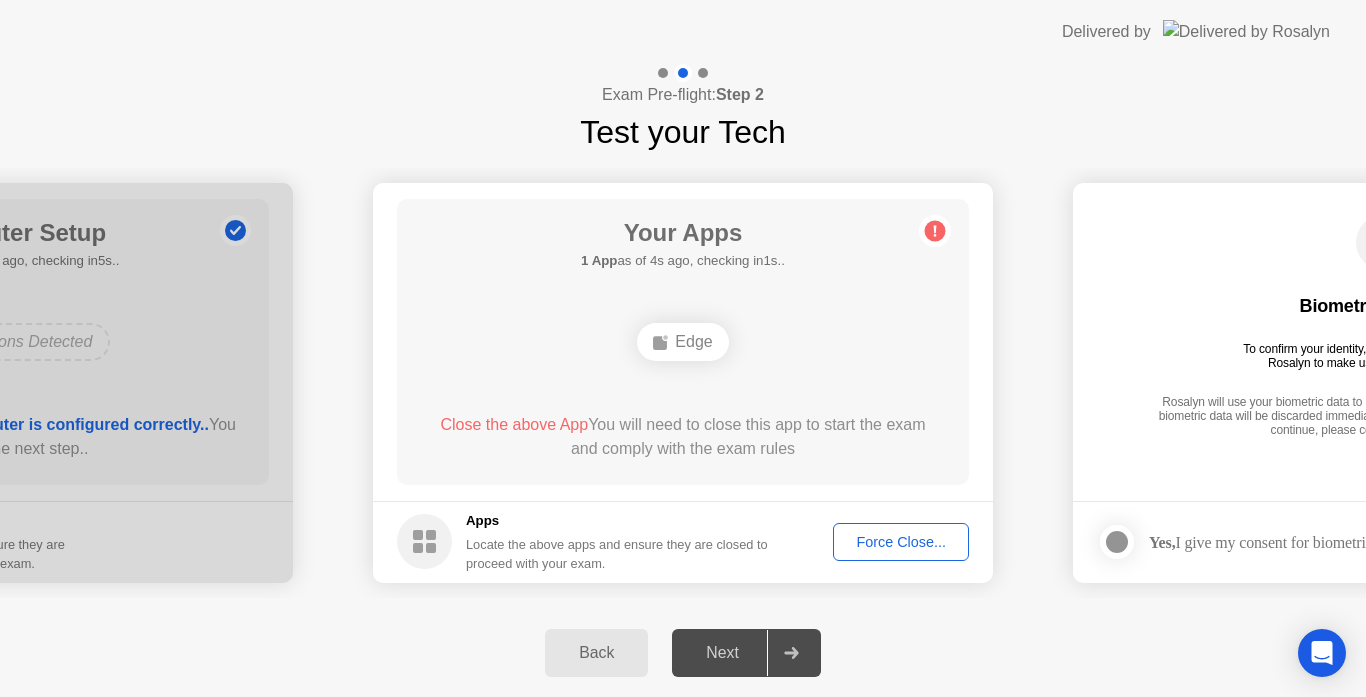 click on "Next" 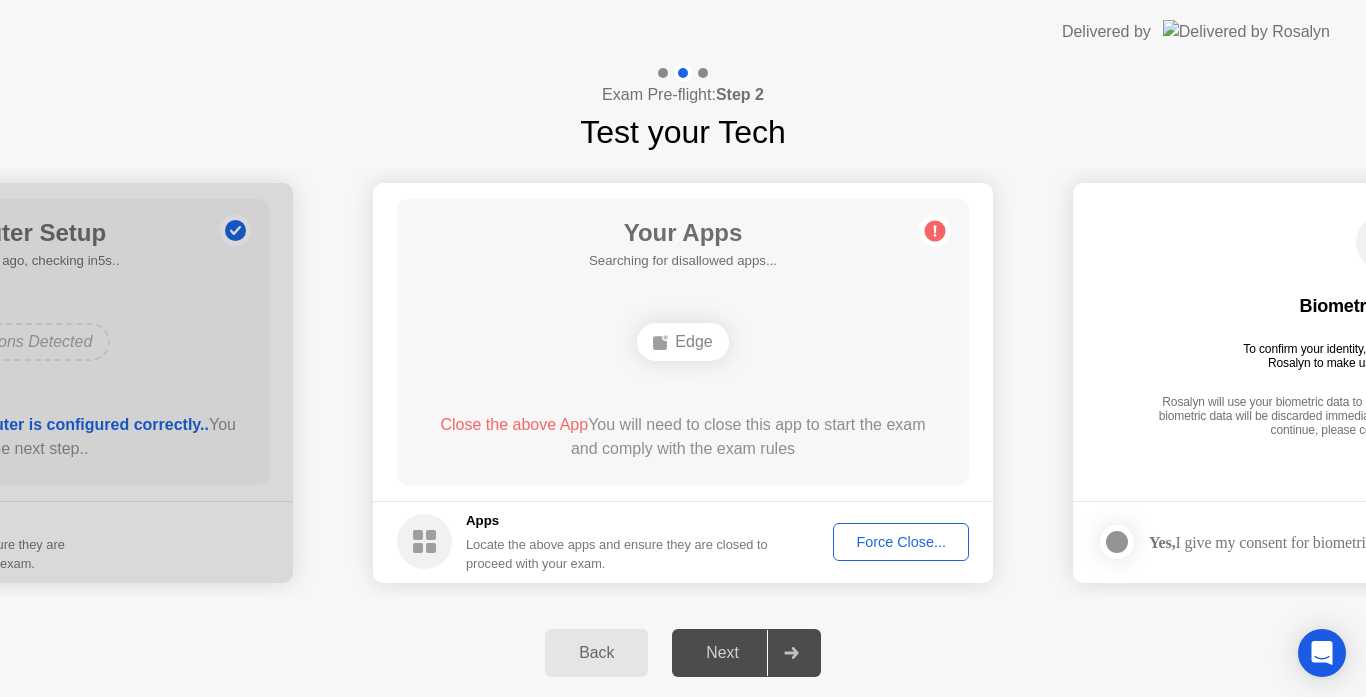 click on "Force Close..." 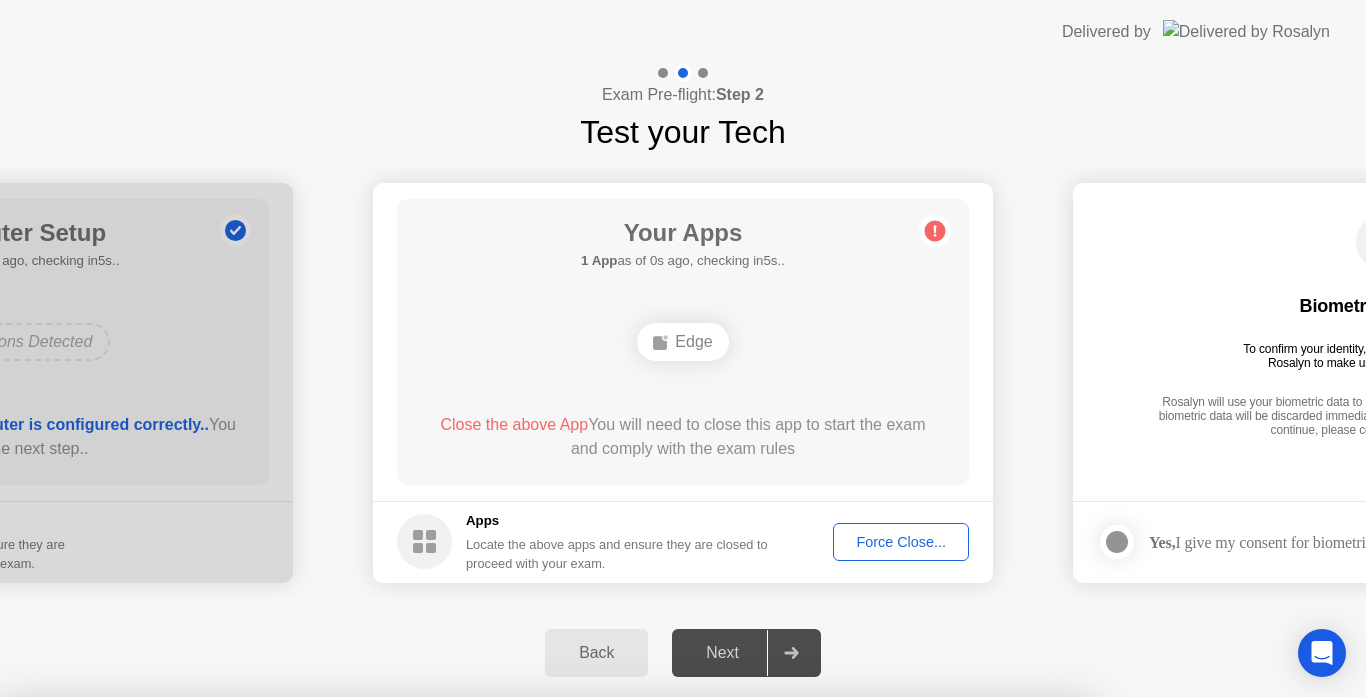 click on "Confirm" at bounding box center (613, 973) 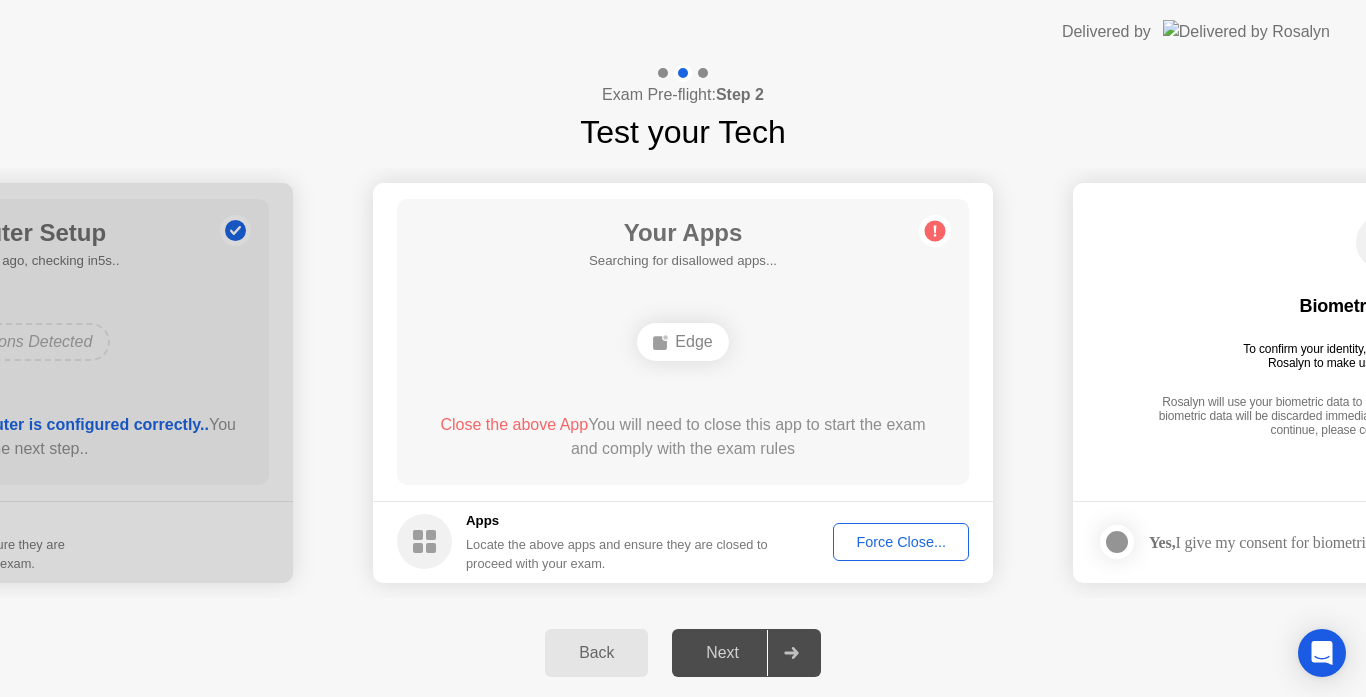 click on "Close the above App" 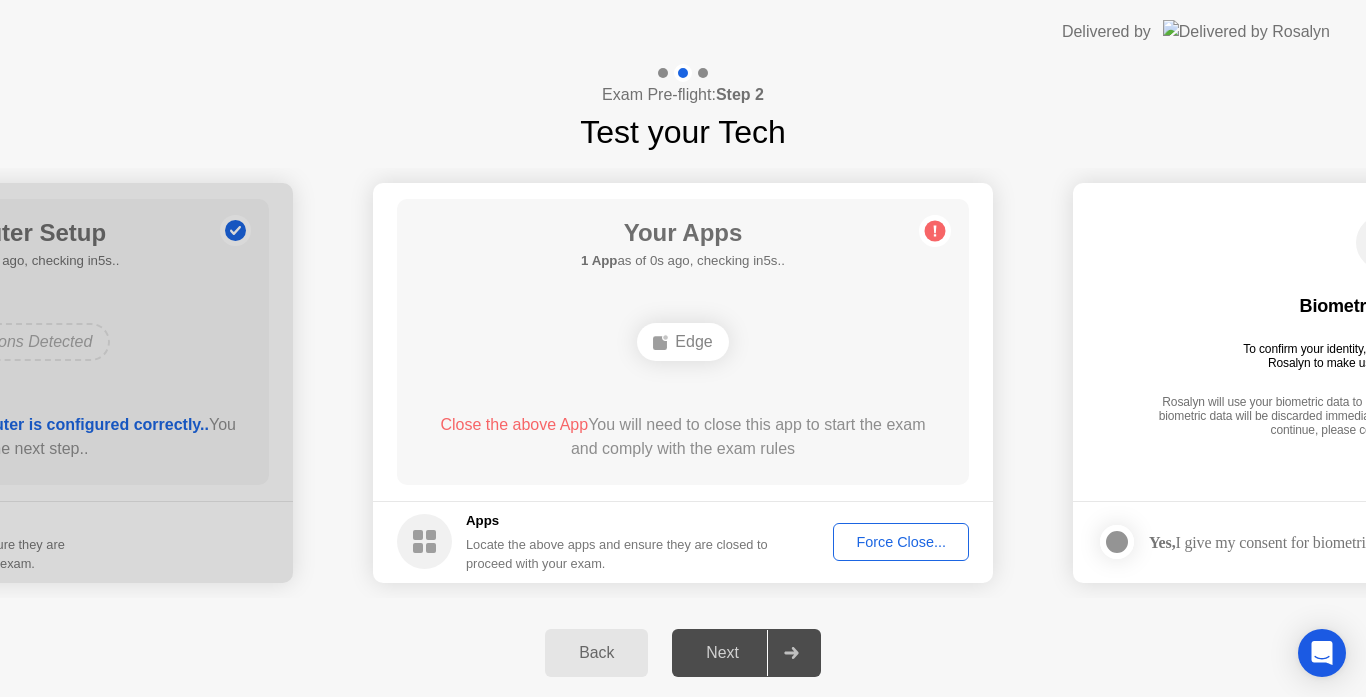 click on "Close the above App  You will need to close this app to start the exam and comply with the exam rules" 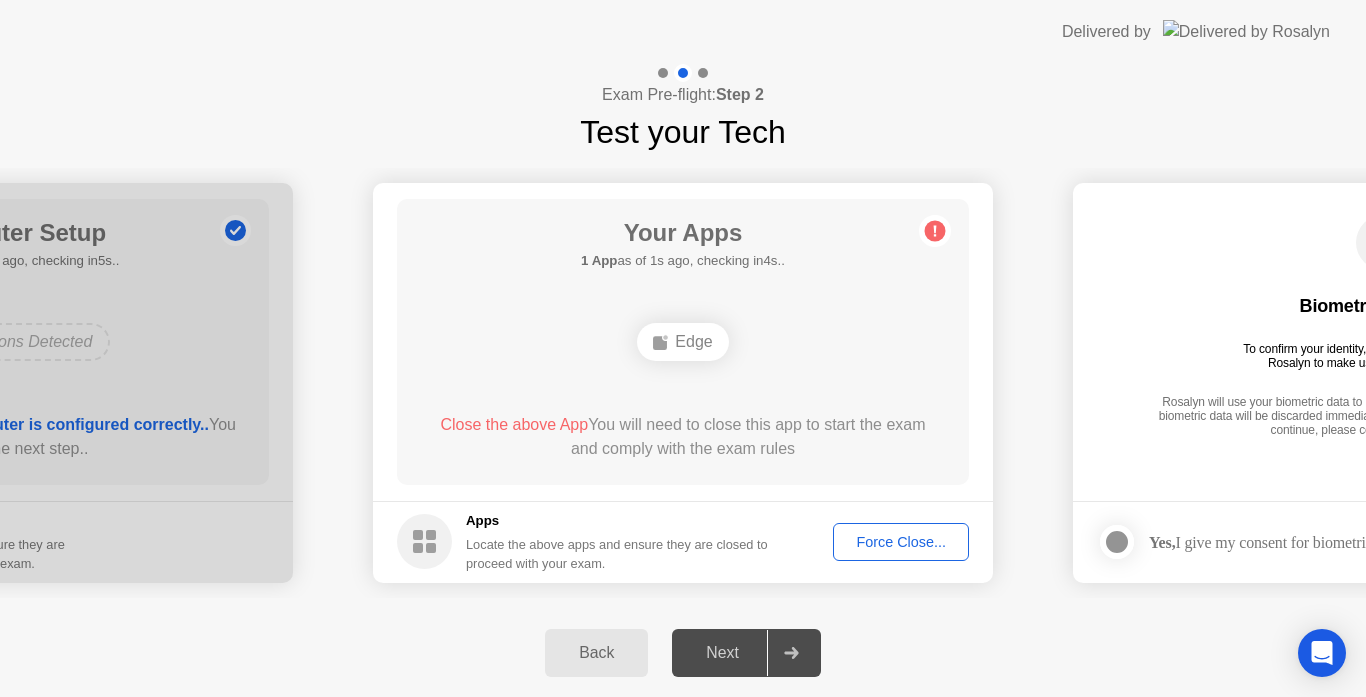 click on "Close the above App" 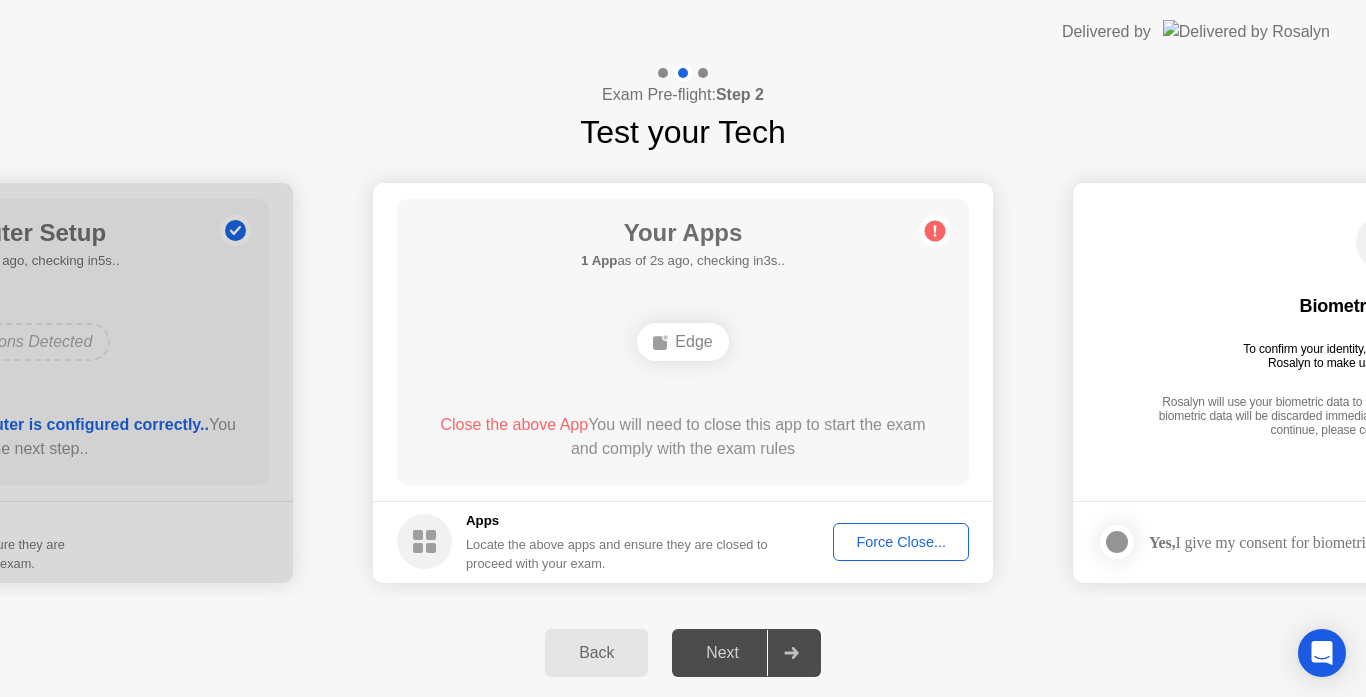 click on "Apps" 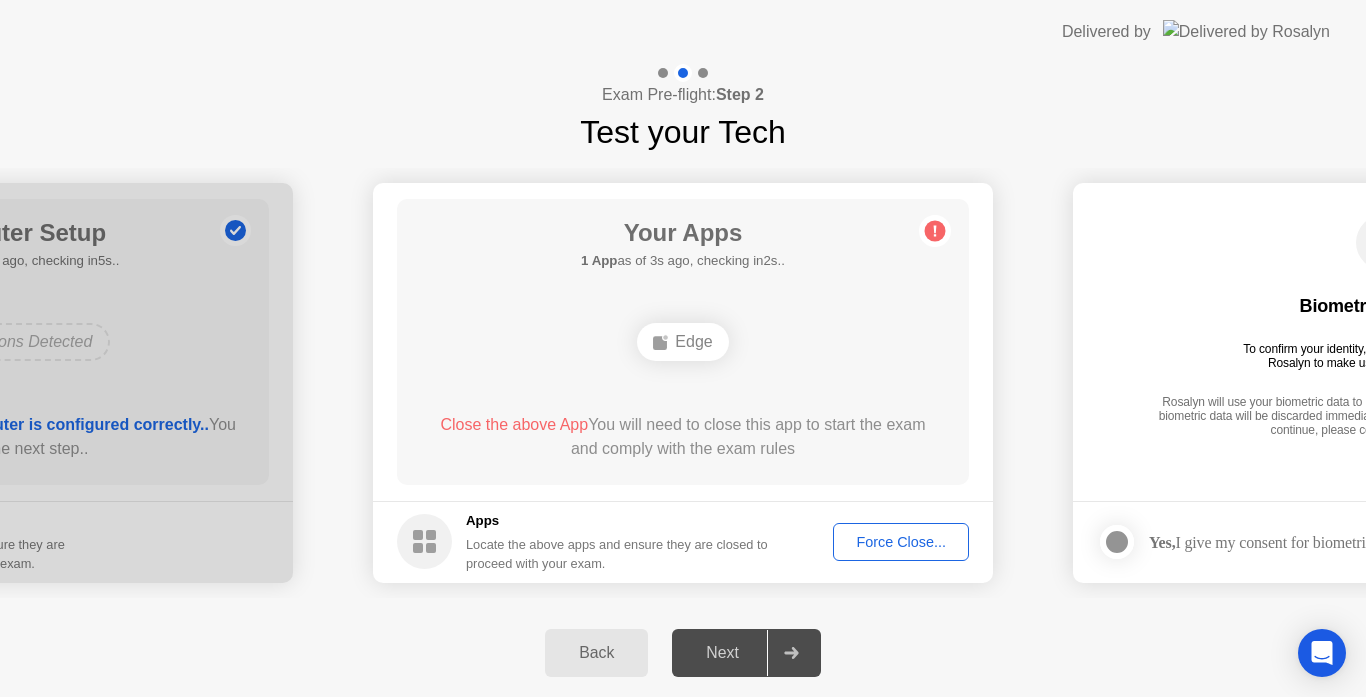 click 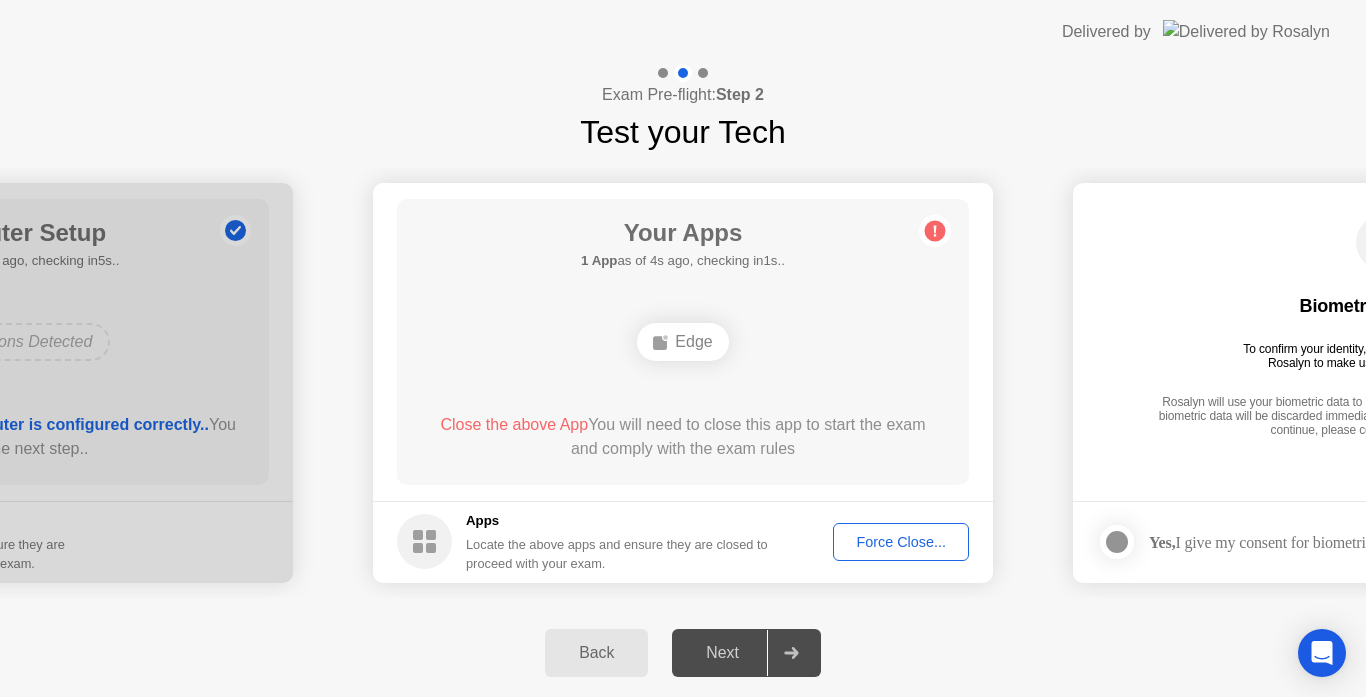 click 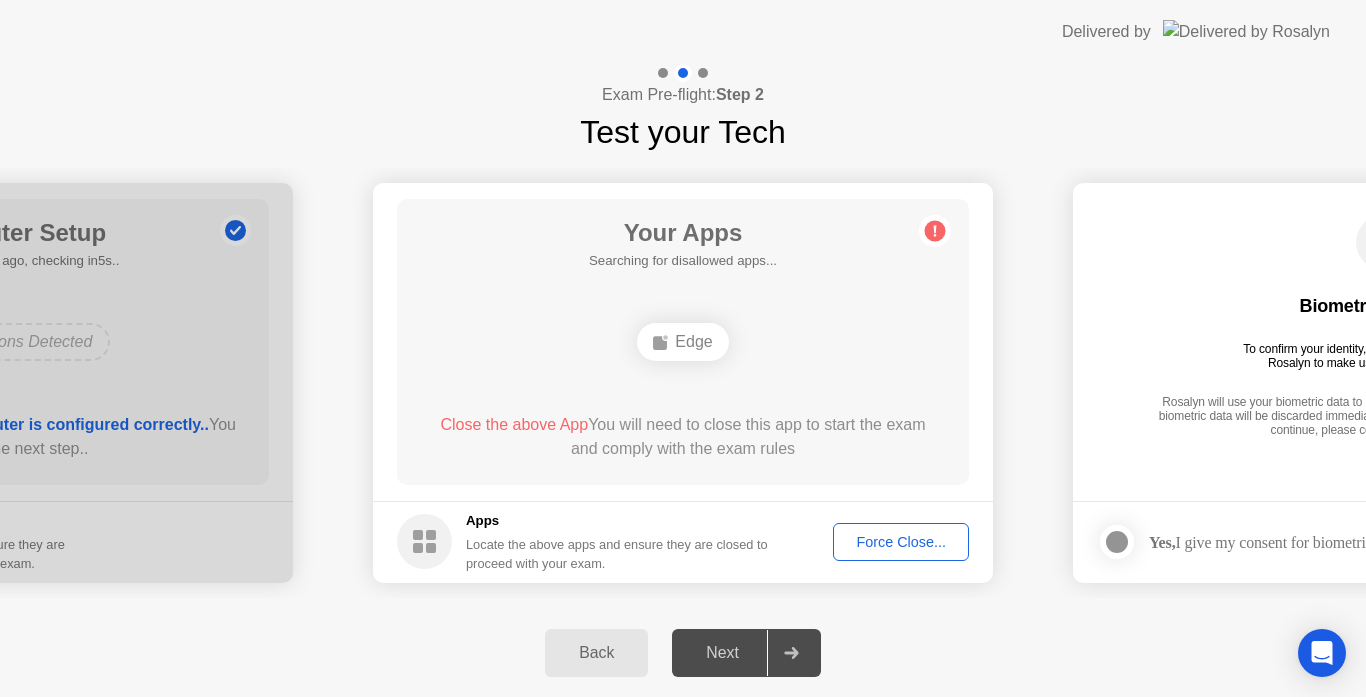 click on "Force Close..." 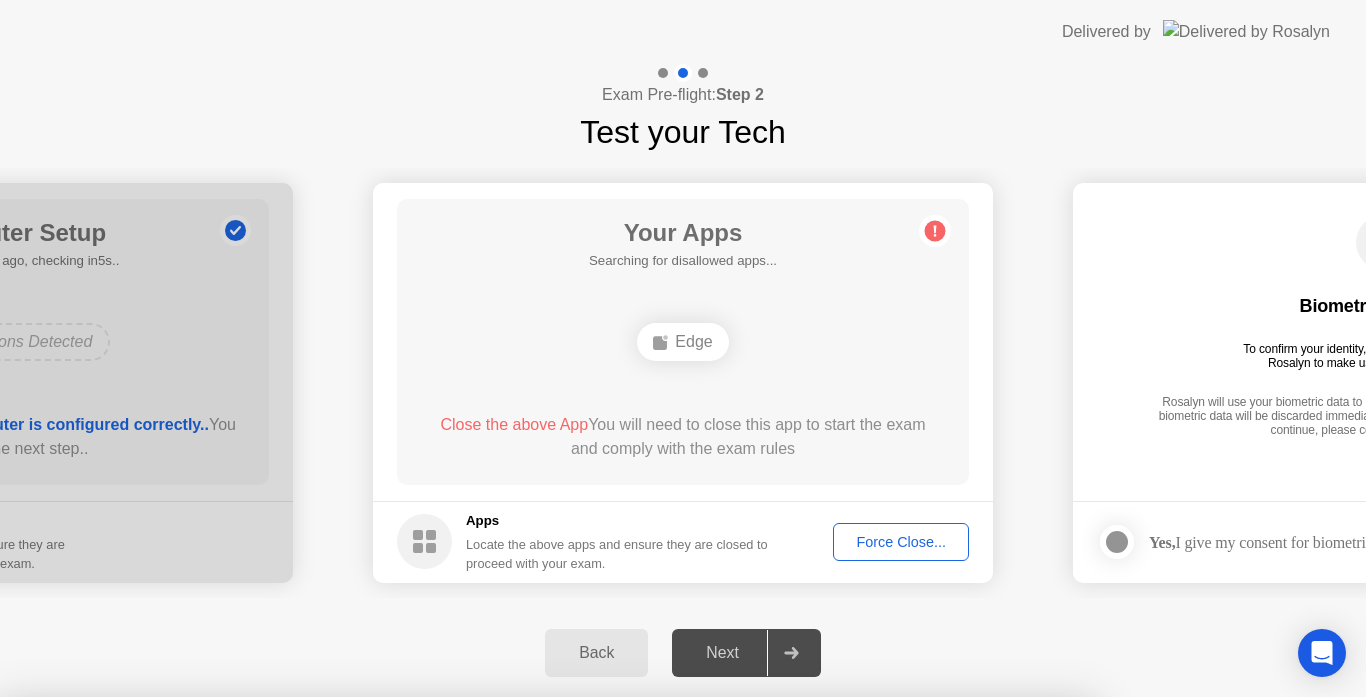 click on "Learn more about closing apps" at bounding box center [546, 850] 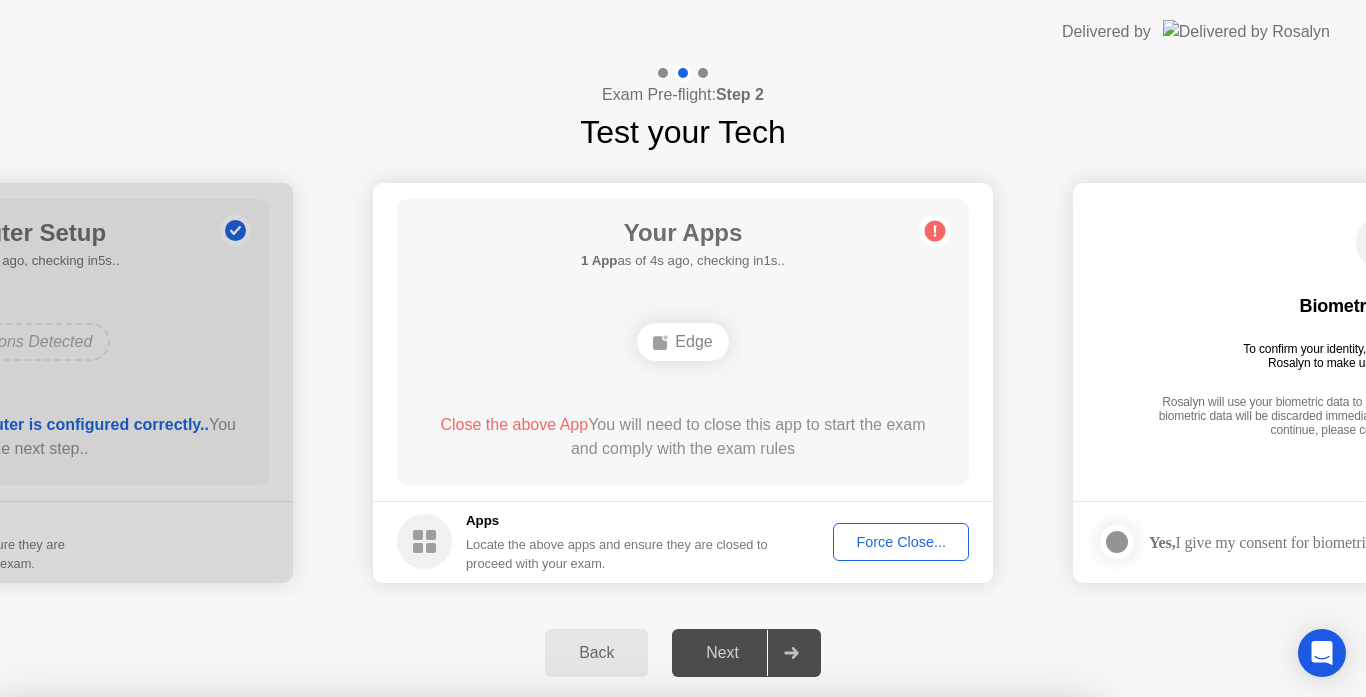 click on "Close" at bounding box center [465, 935] 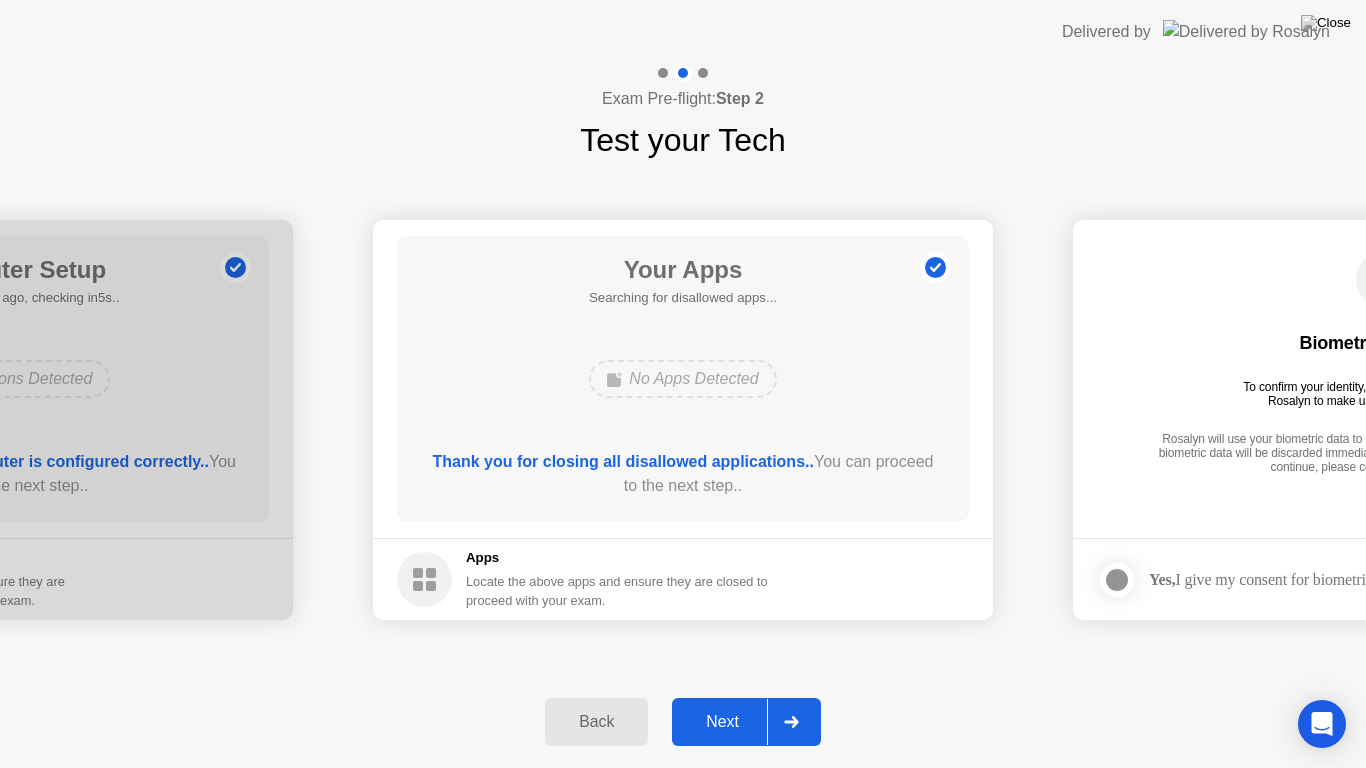 click on "Next" 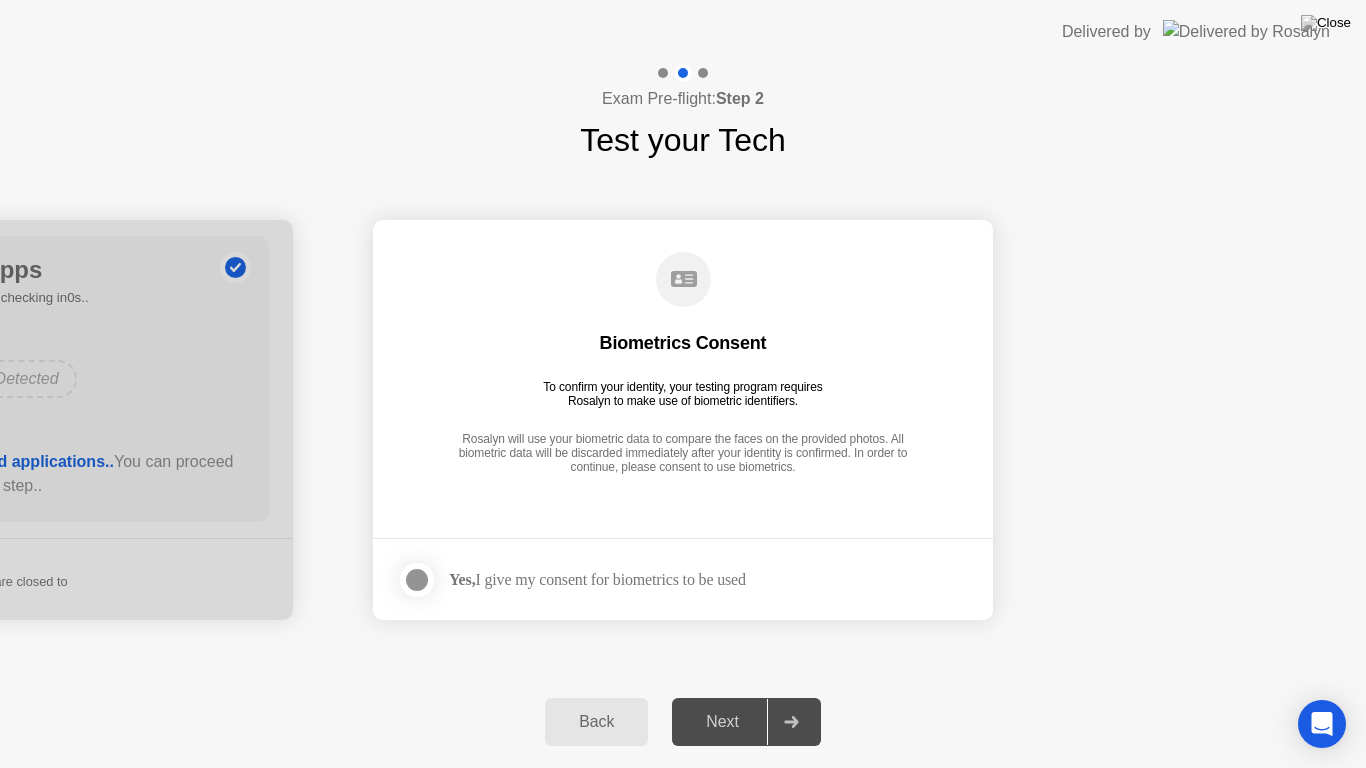 click 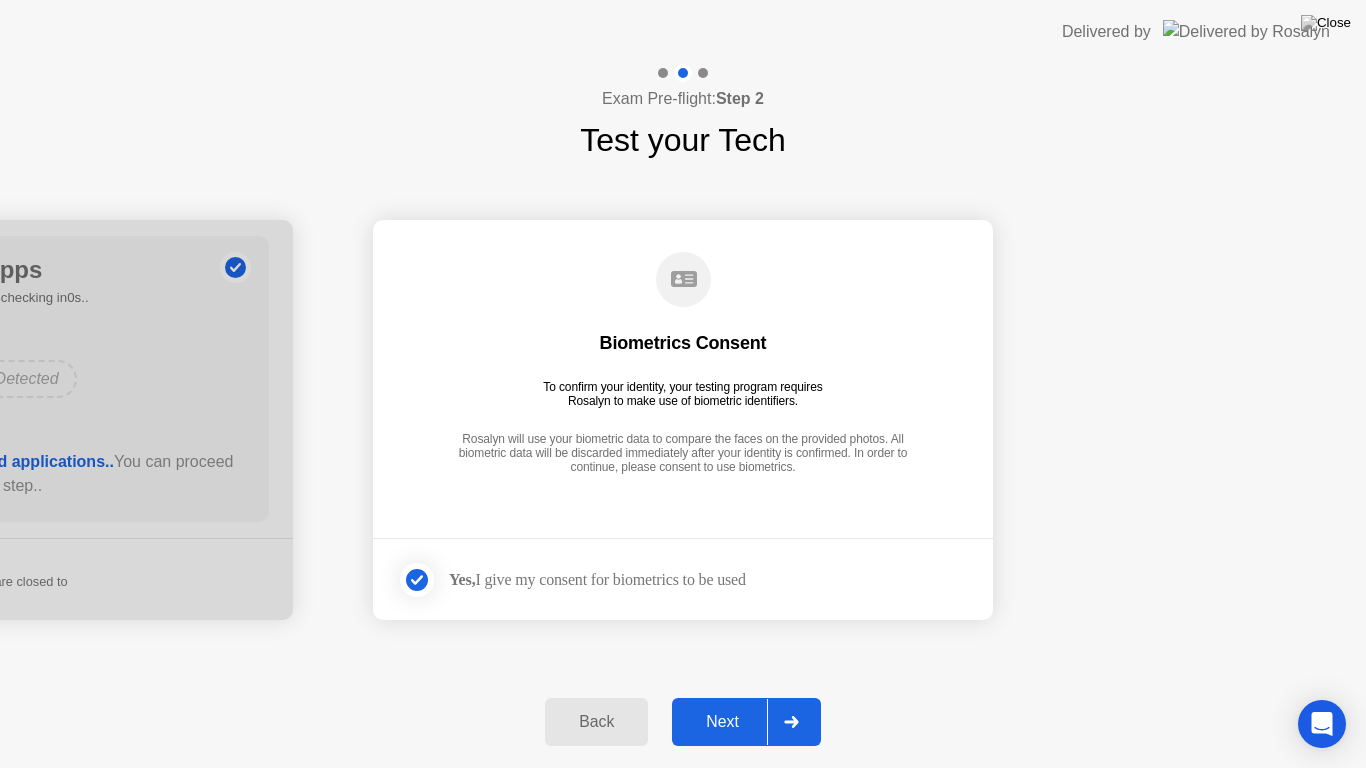 click on "Next" 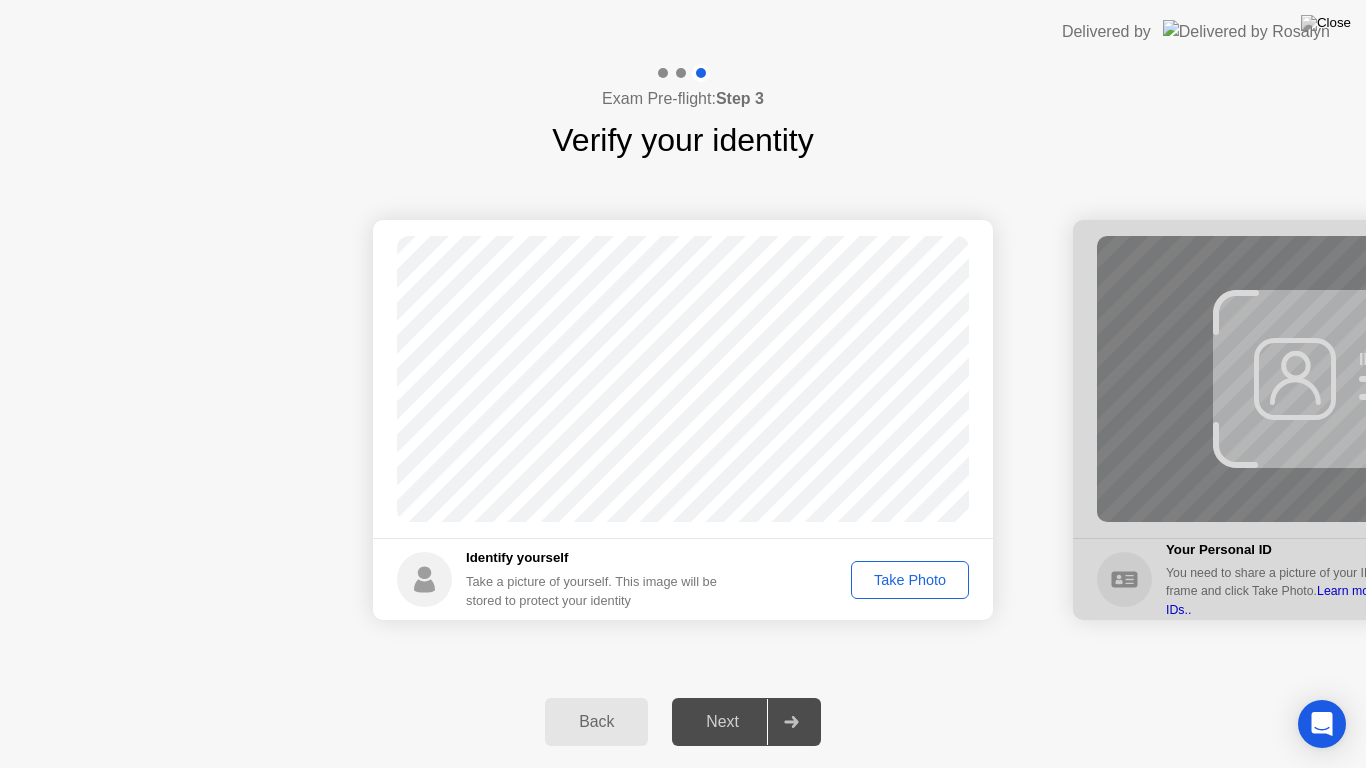 click on "Next" 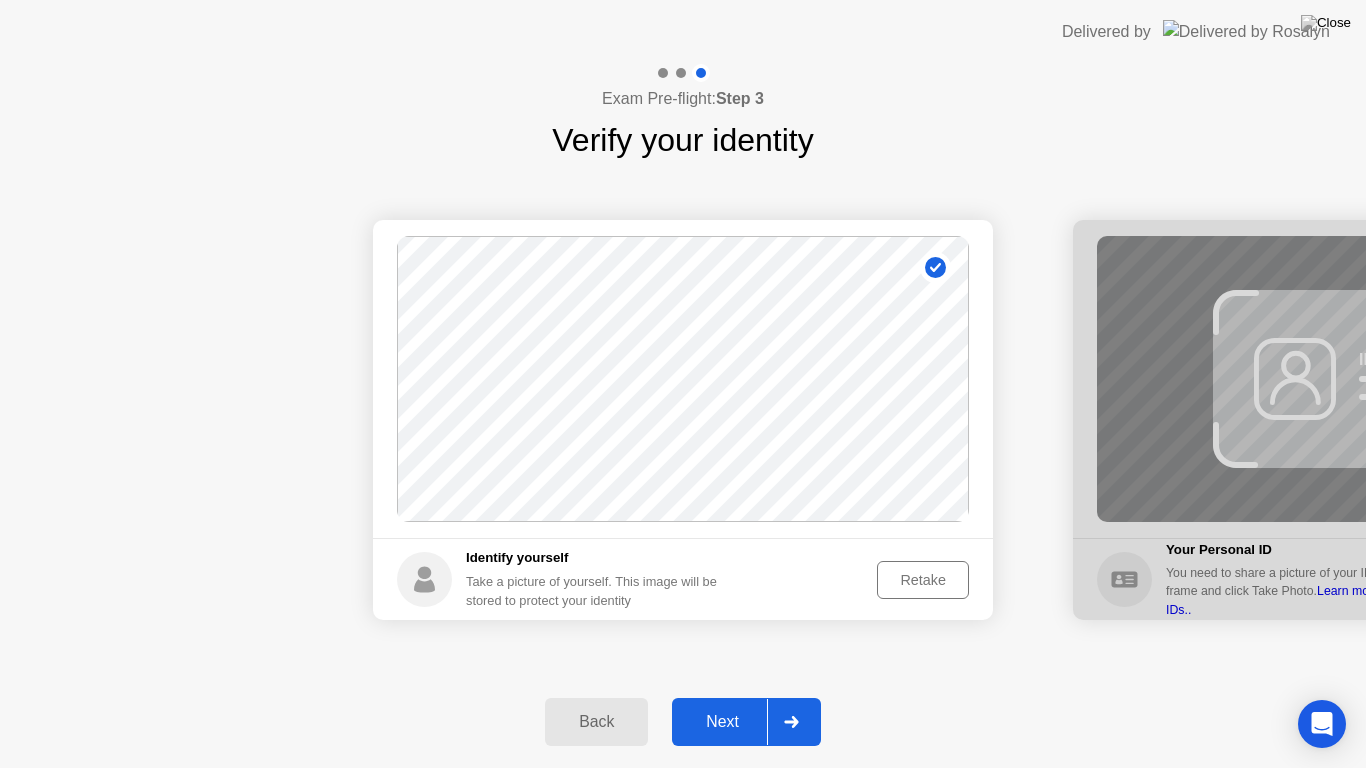 click on "Next" 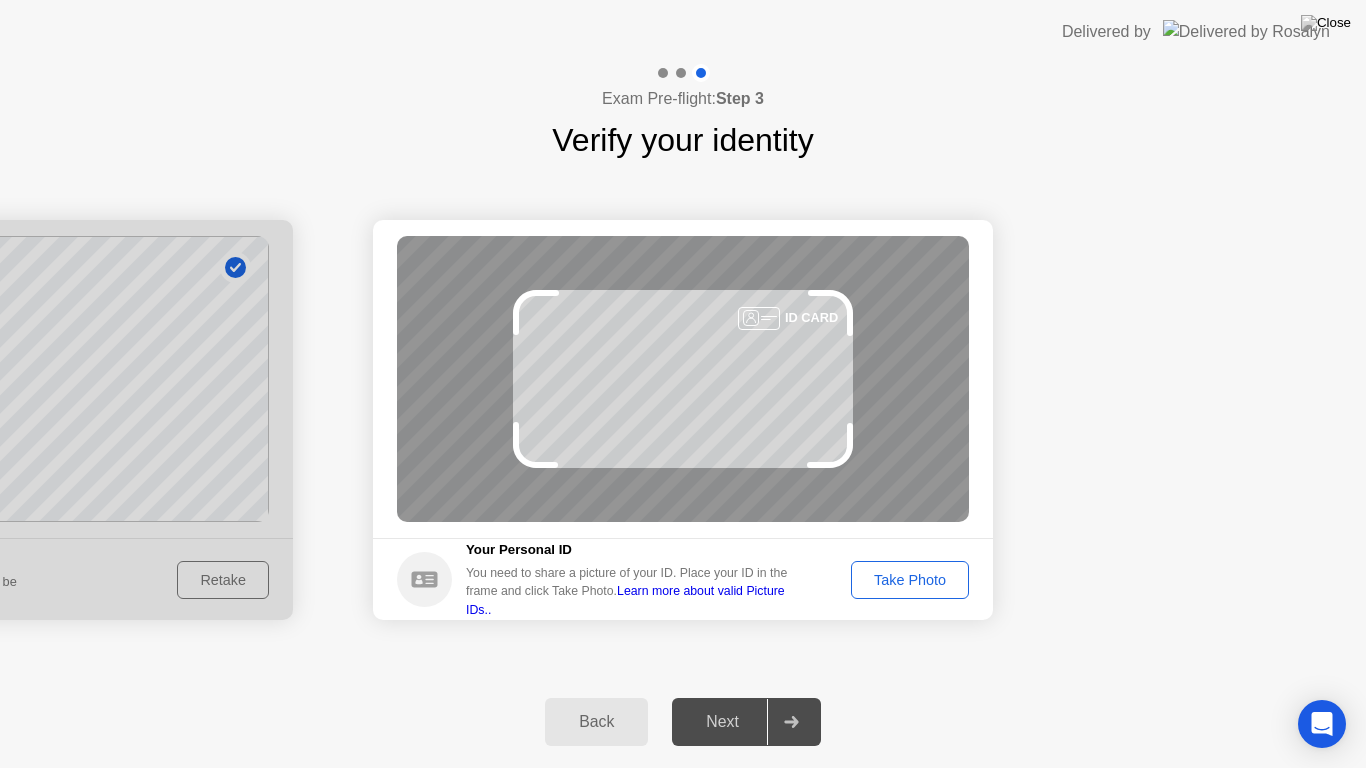 click on "Next" 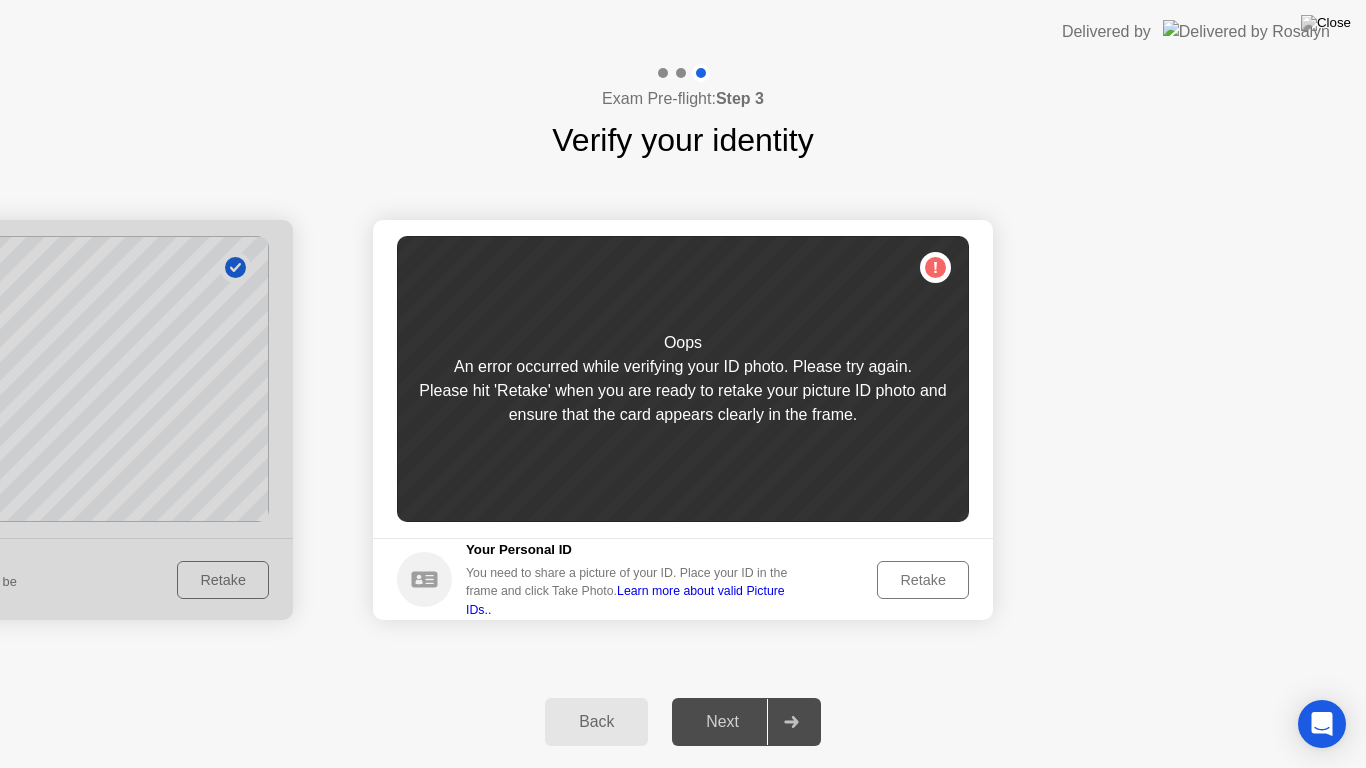click on "Retake" 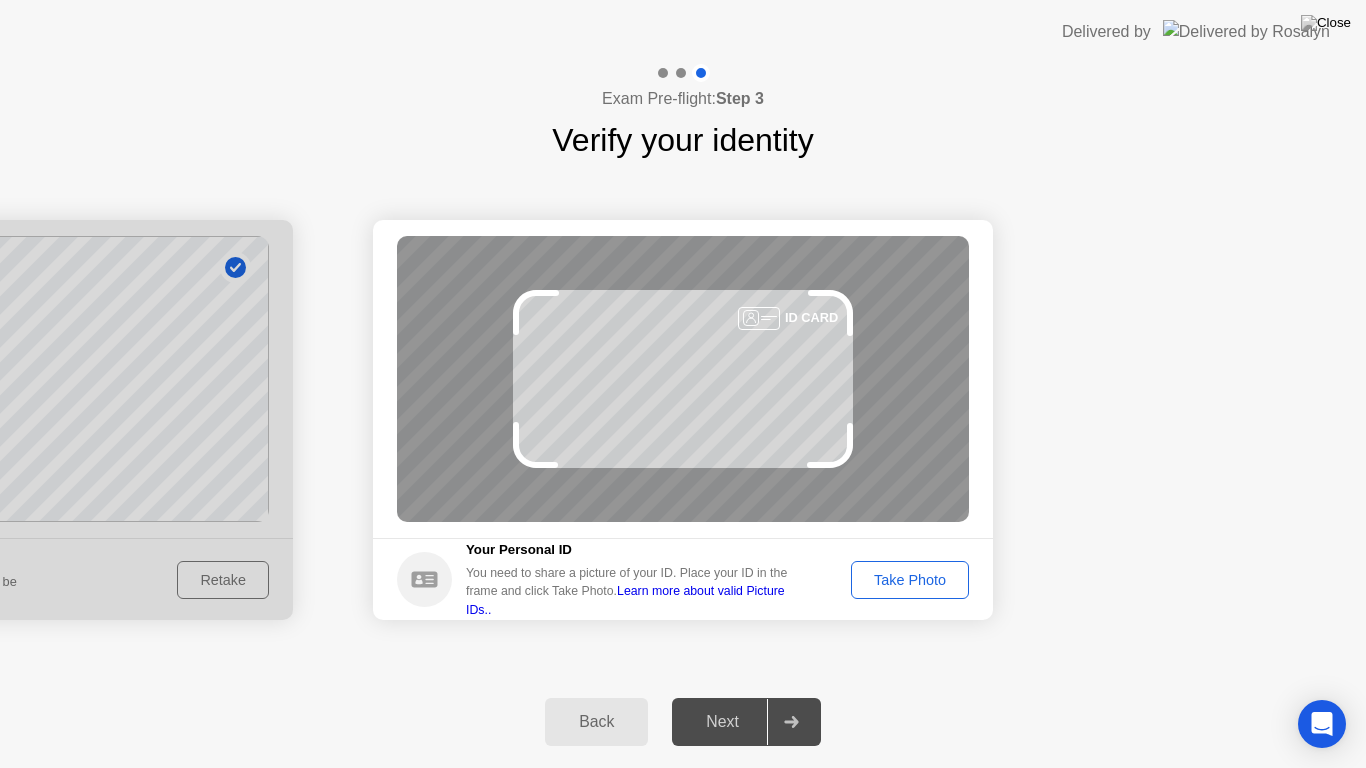 click on "Take Photo" 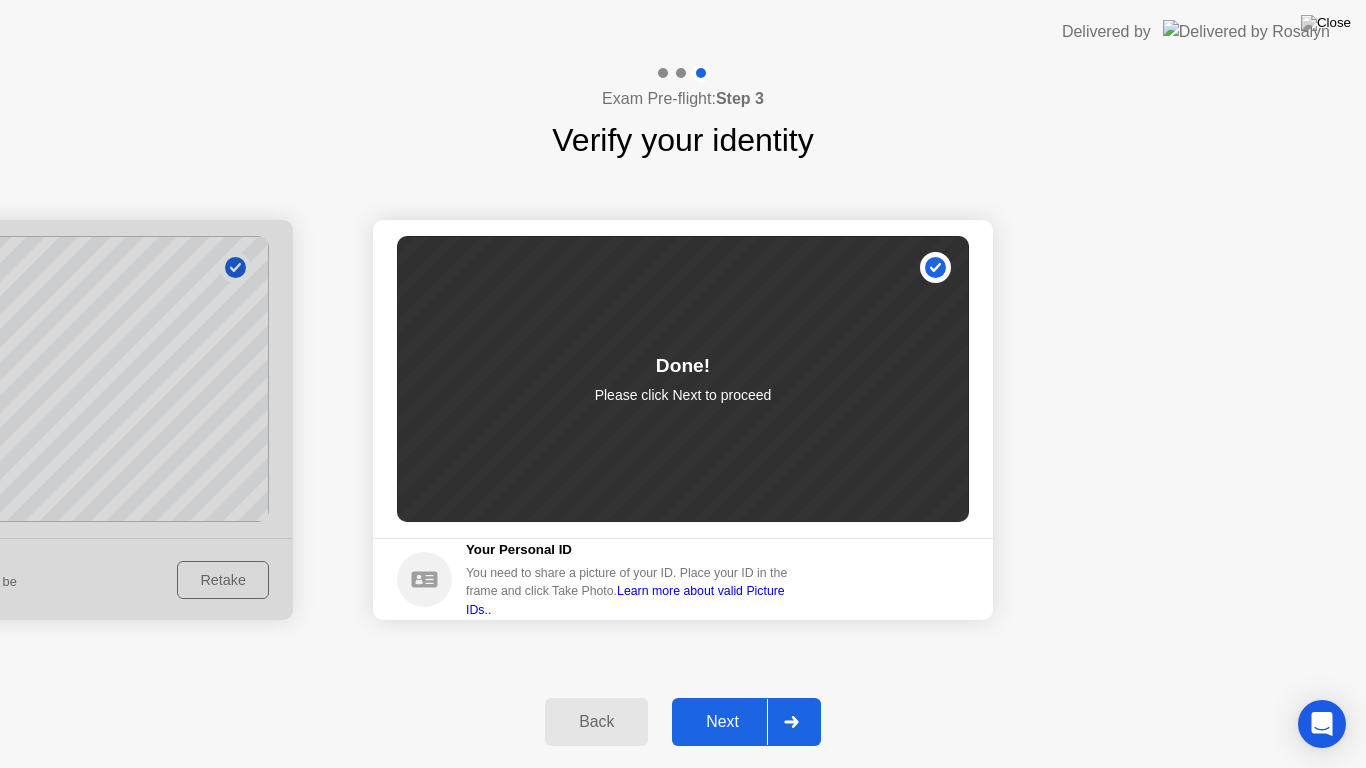 click on "Next" 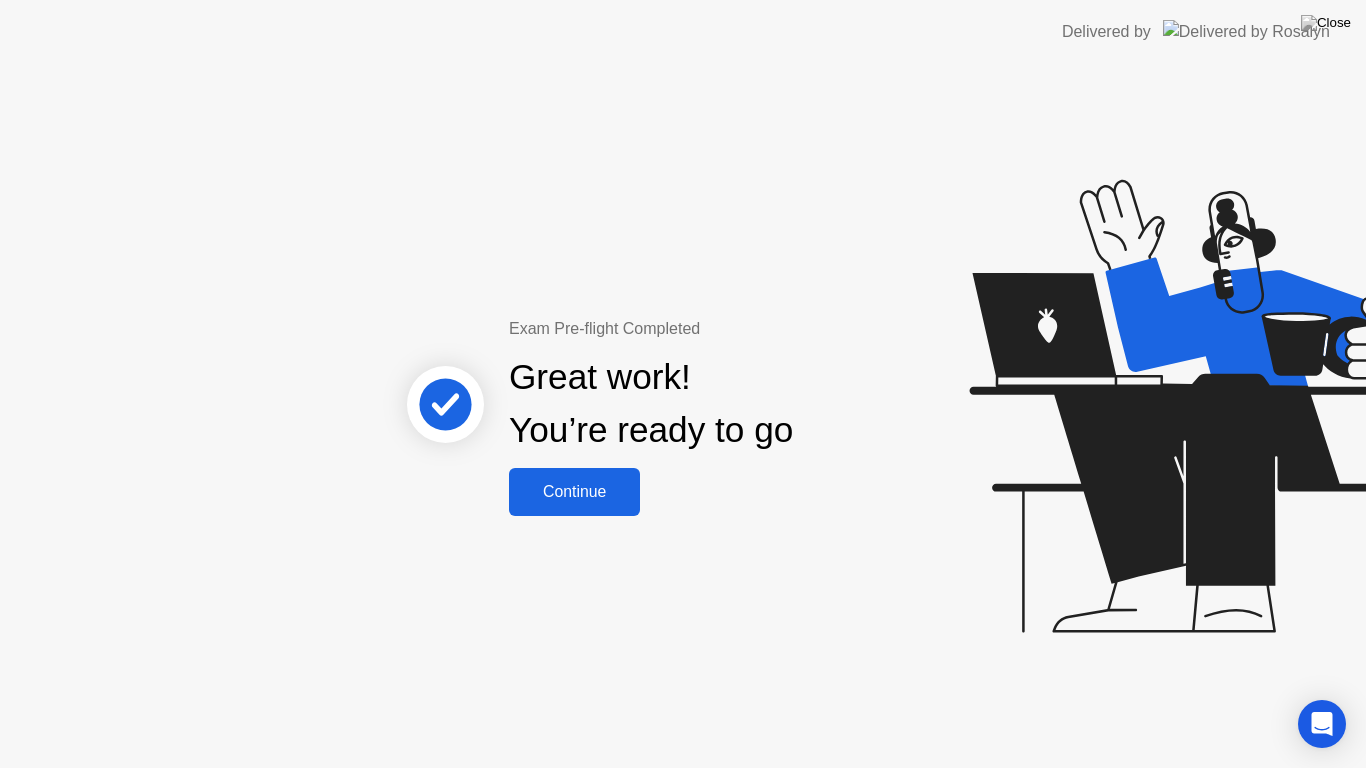 click on "Continue" 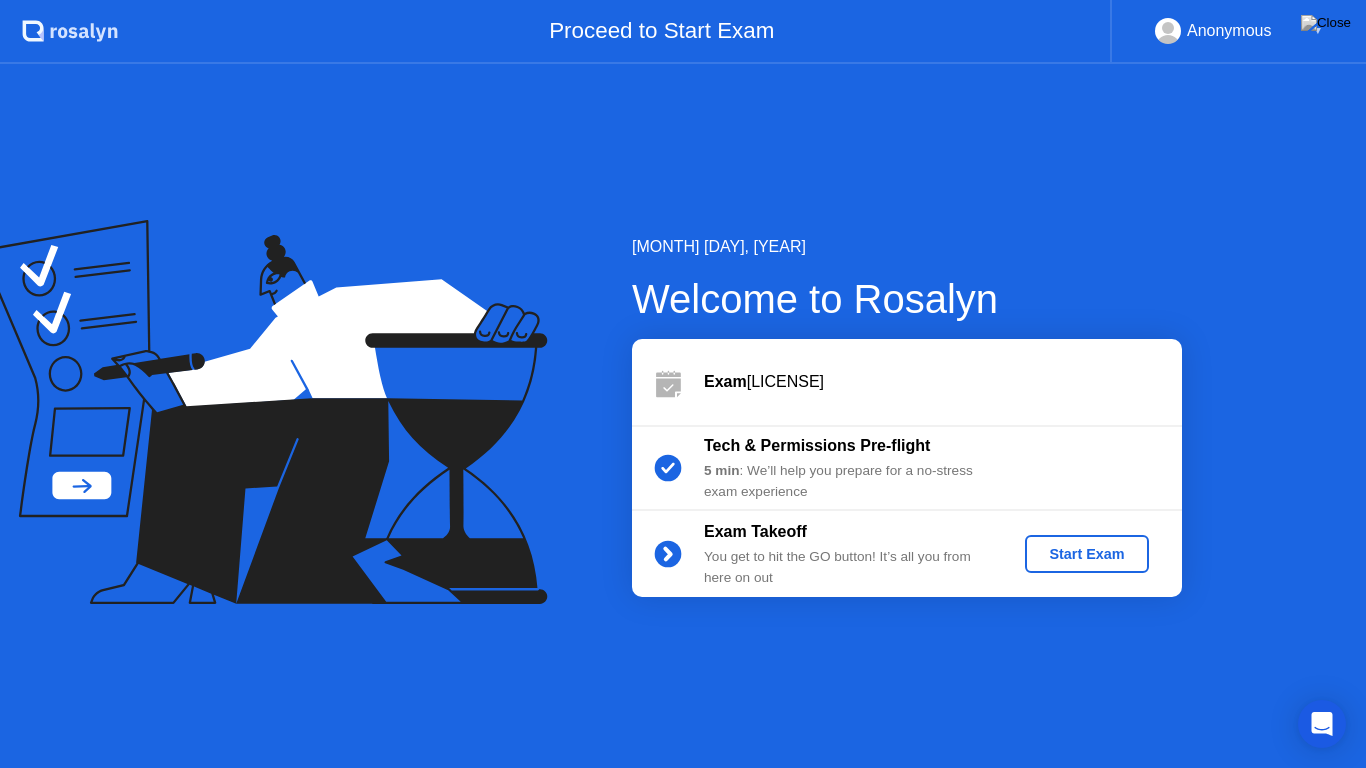 click on "Start Exam" 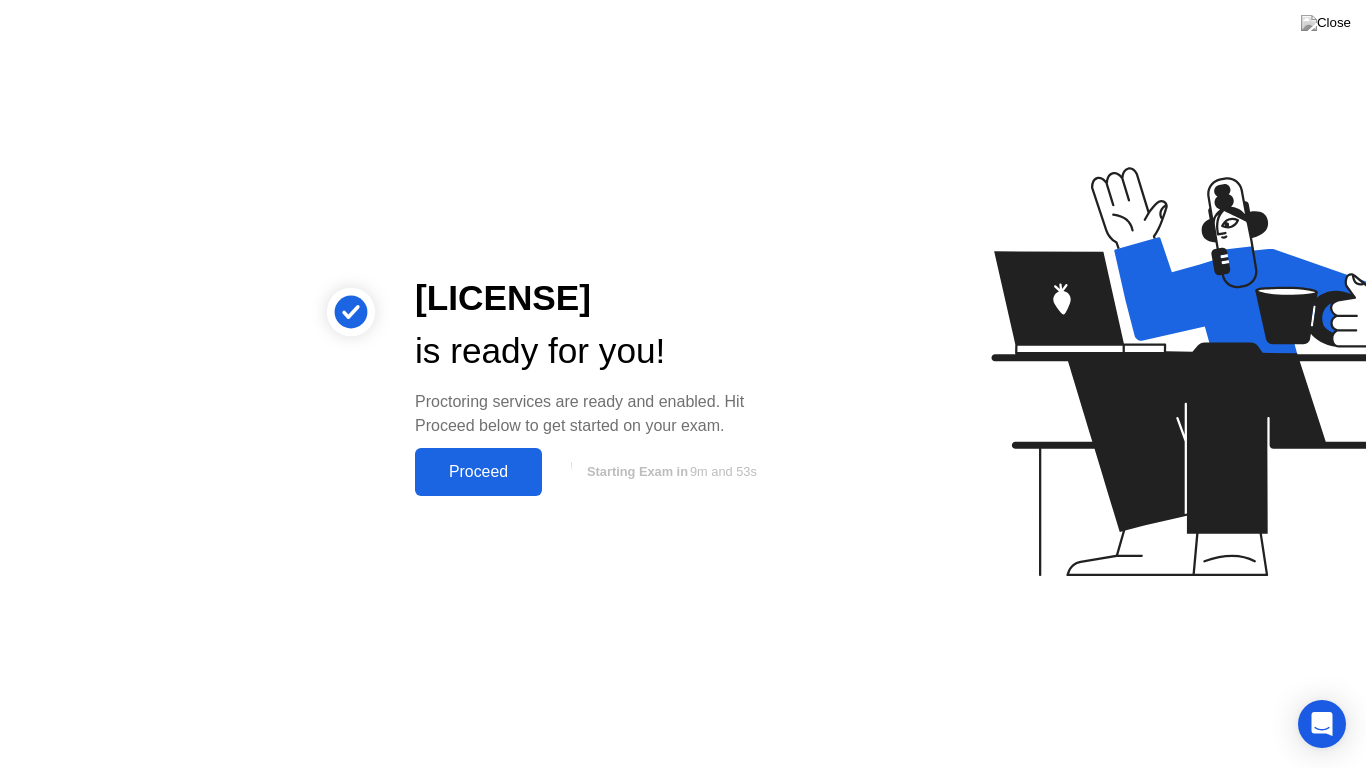click on "Proceed" 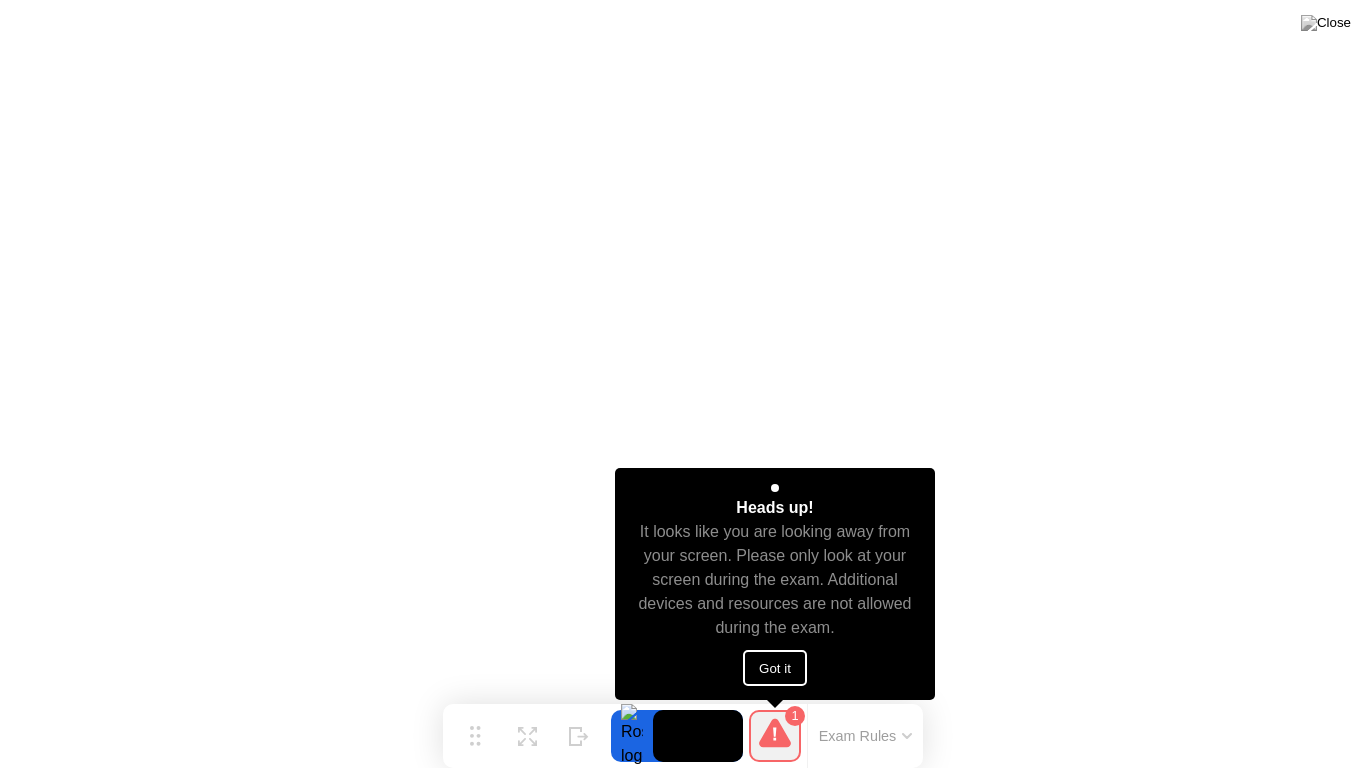 click on "Got it" 